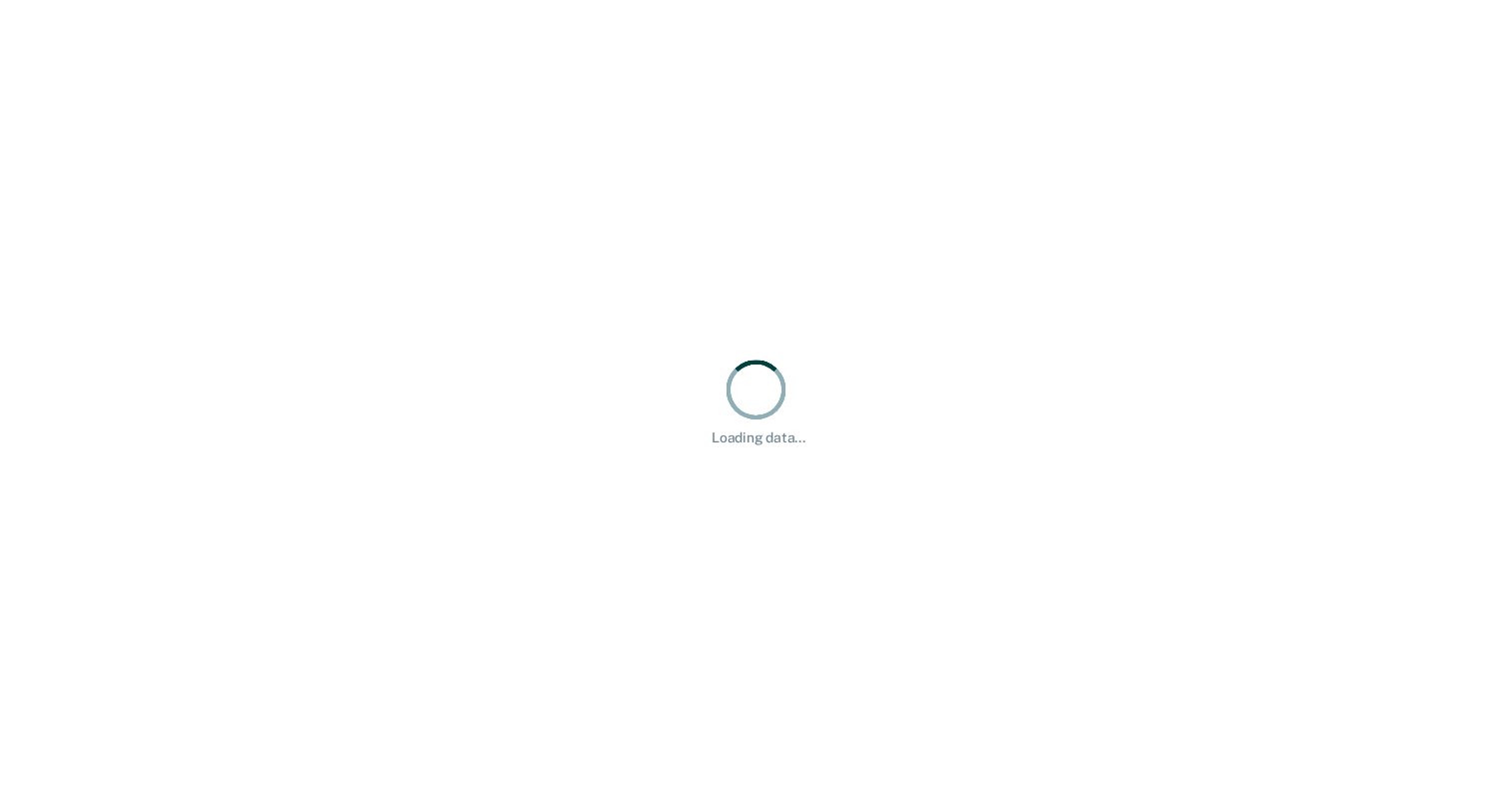 scroll, scrollTop: 0, scrollLeft: 0, axis: both 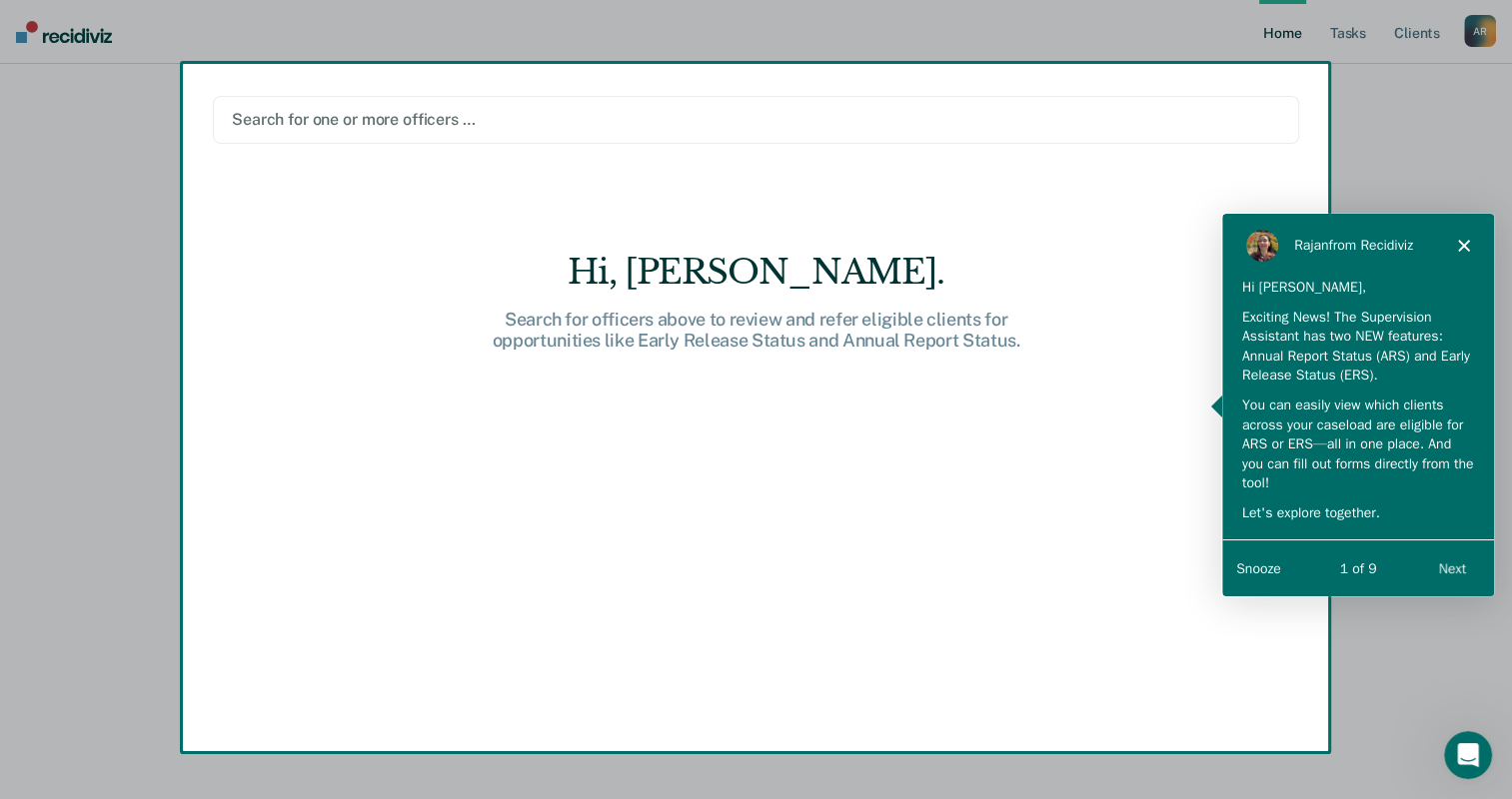 click on "Next" at bounding box center (1451, 567) 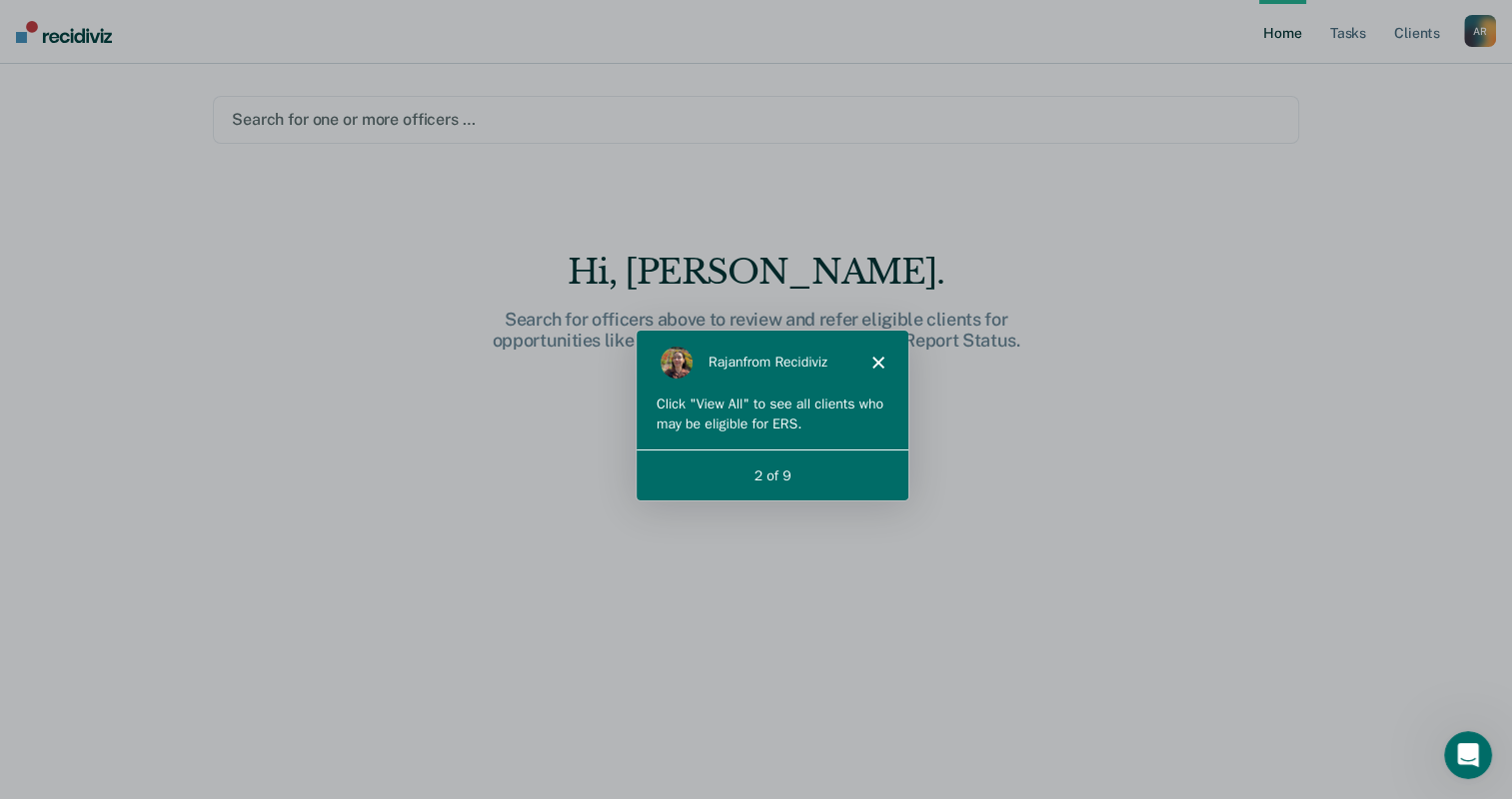scroll, scrollTop: 0, scrollLeft: 0, axis: both 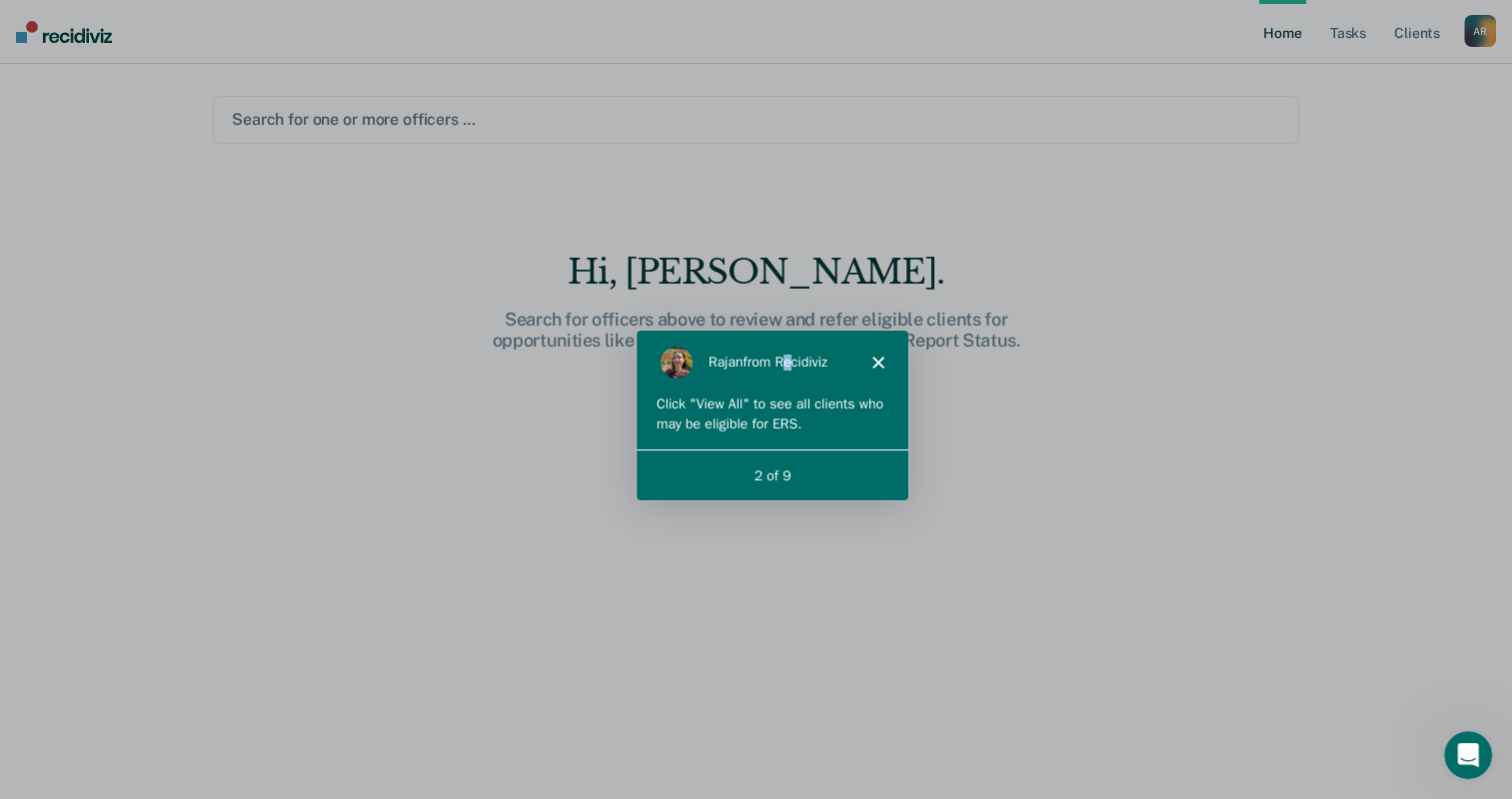 drag, startPoint x: 775, startPoint y: 345, endPoint x: 782, endPoint y: 376, distance: 31.780497 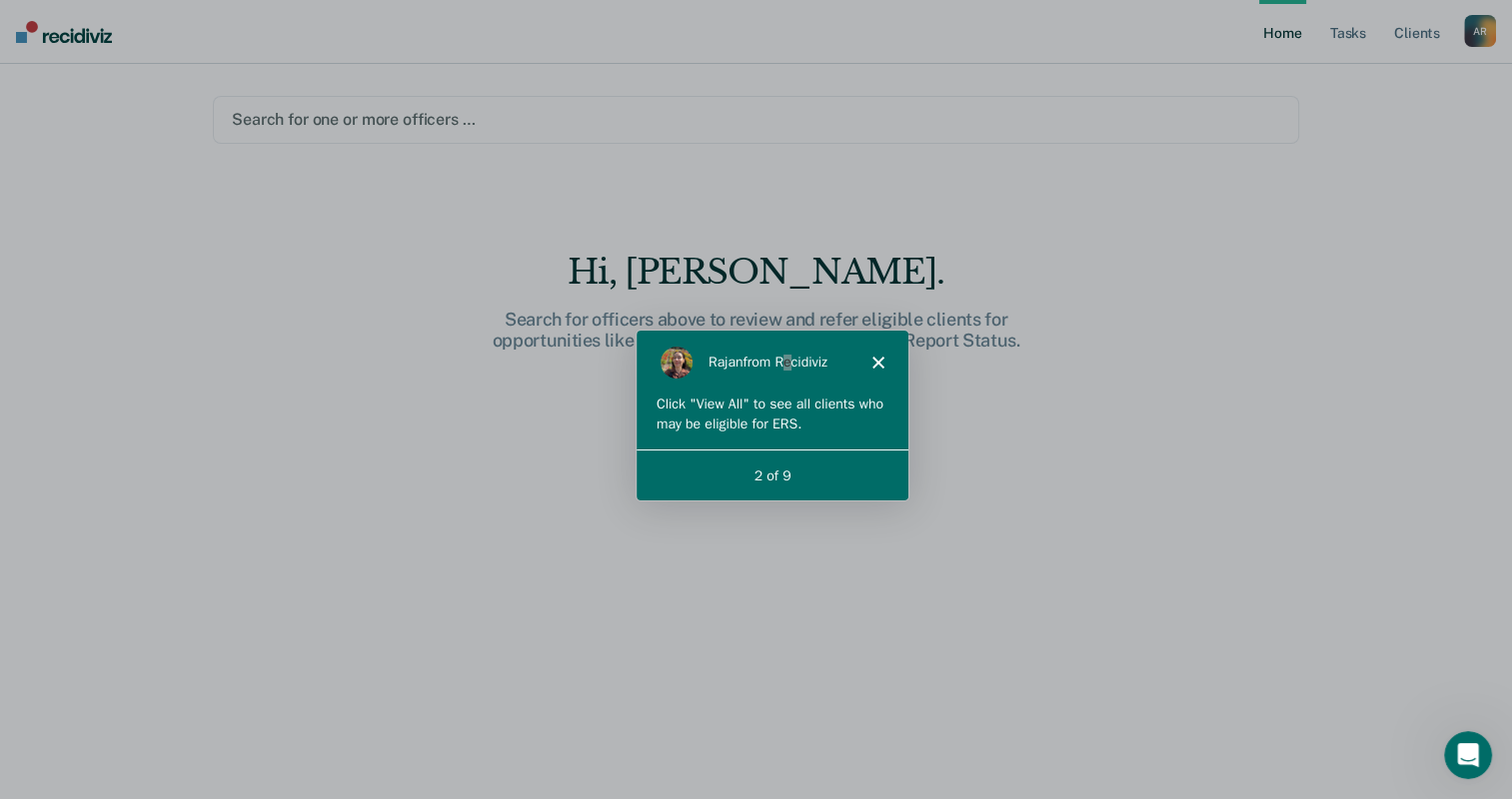 drag, startPoint x: 148, startPoint y: 46, endPoint x: 1068, endPoint y: 364, distance: 973.40844 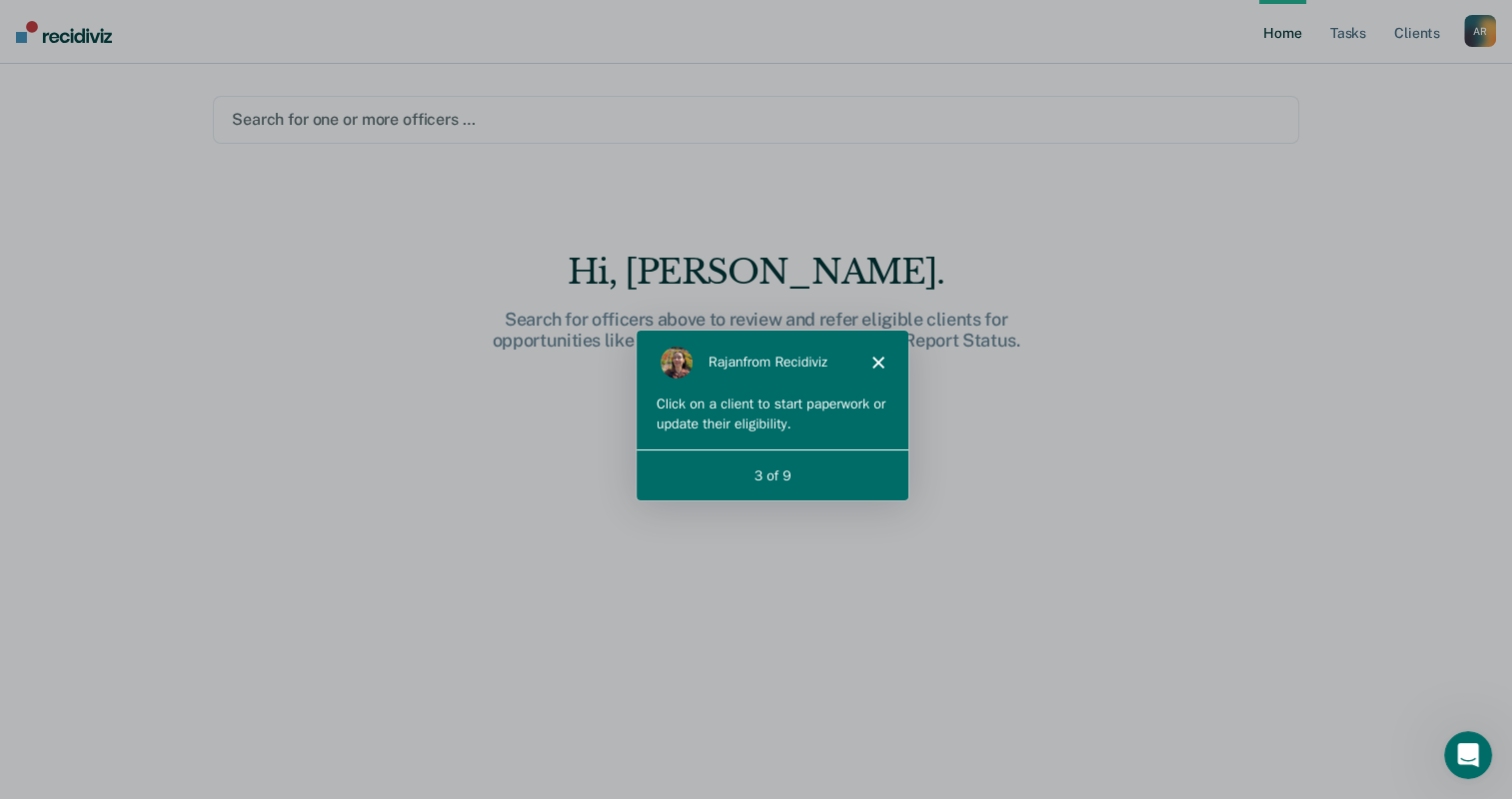 scroll, scrollTop: 0, scrollLeft: 0, axis: both 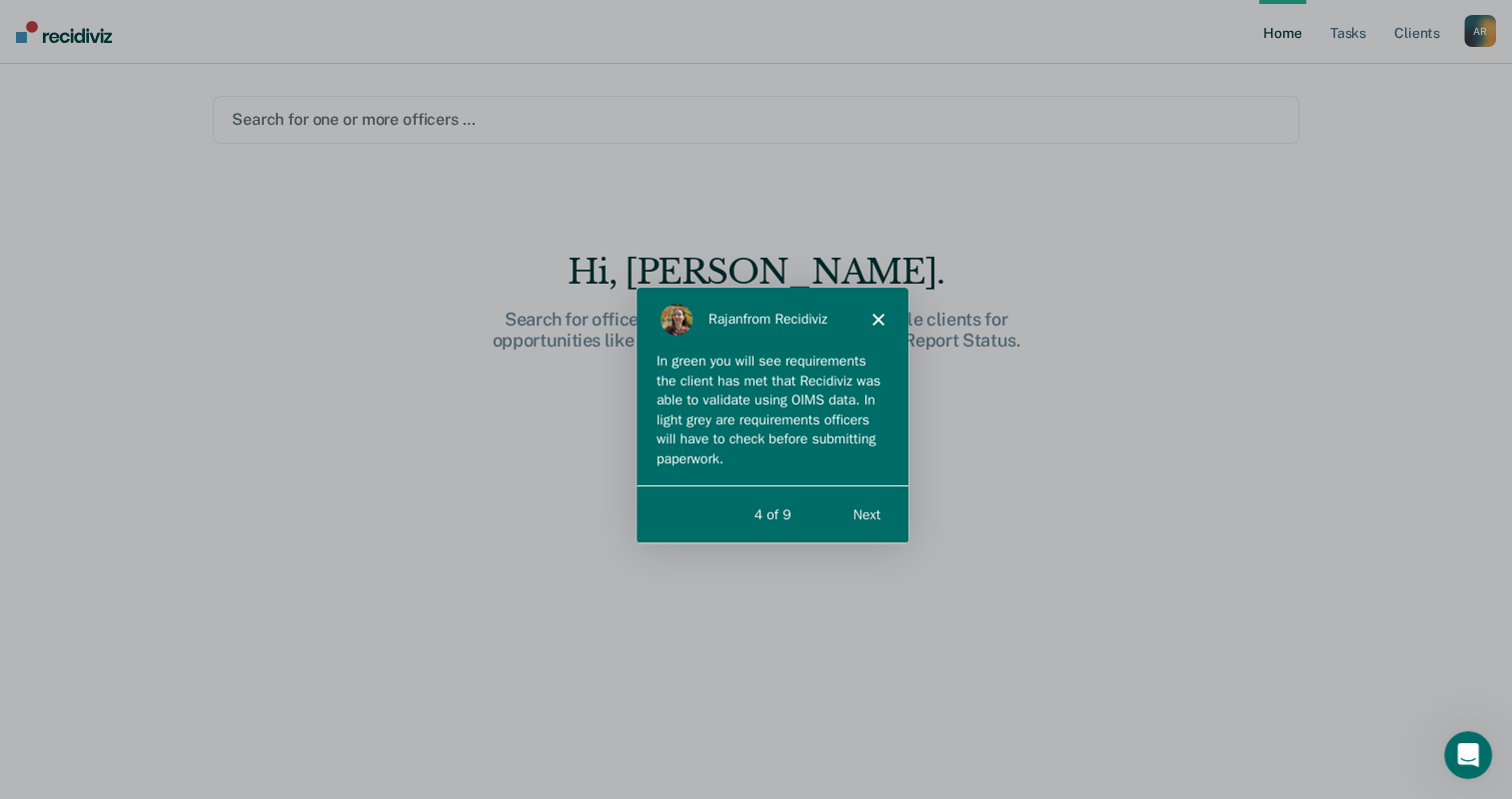click on "Next" at bounding box center (864, 513) 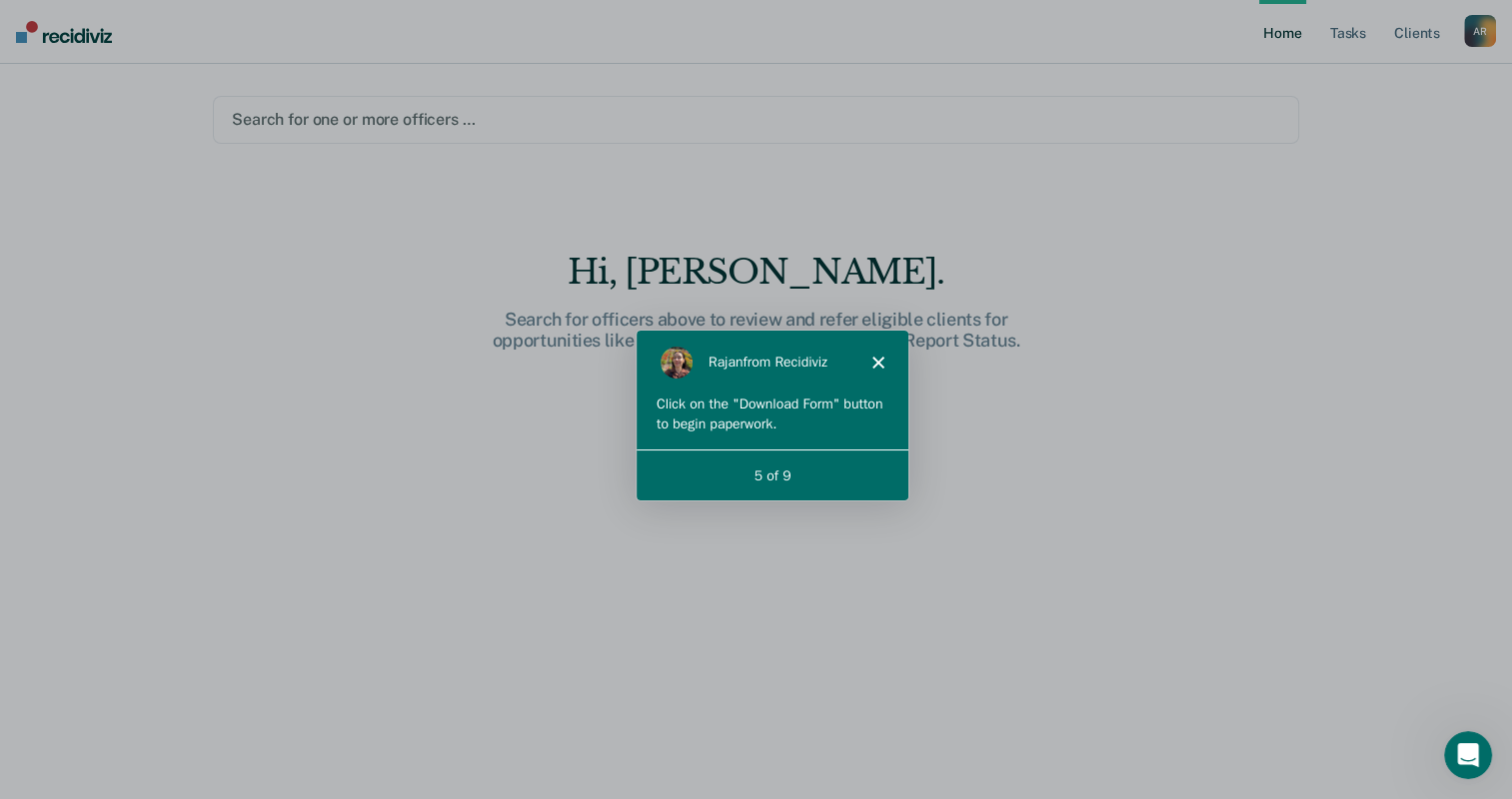 scroll, scrollTop: 0, scrollLeft: 0, axis: both 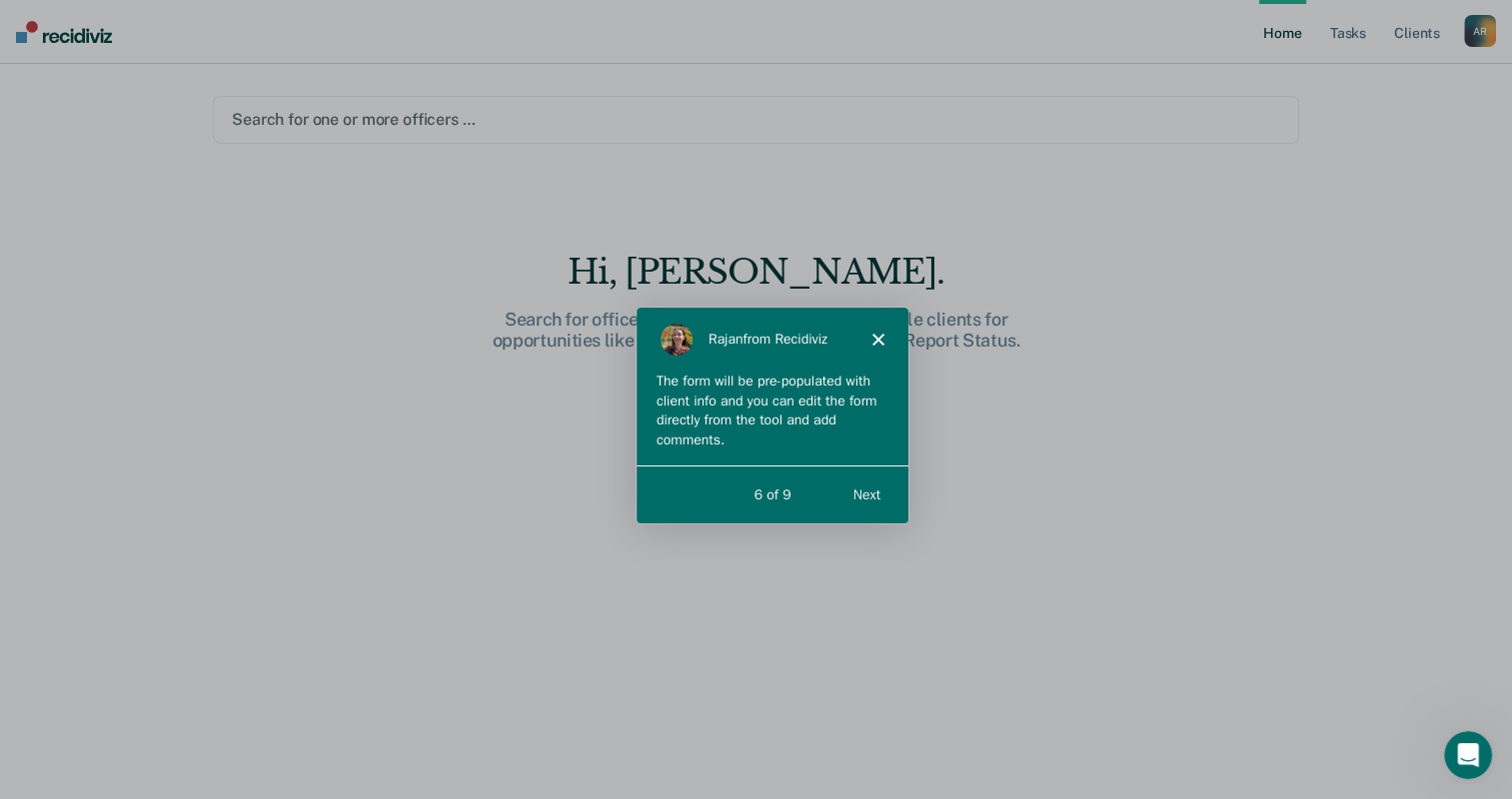 click on "Next" at bounding box center (864, 492) 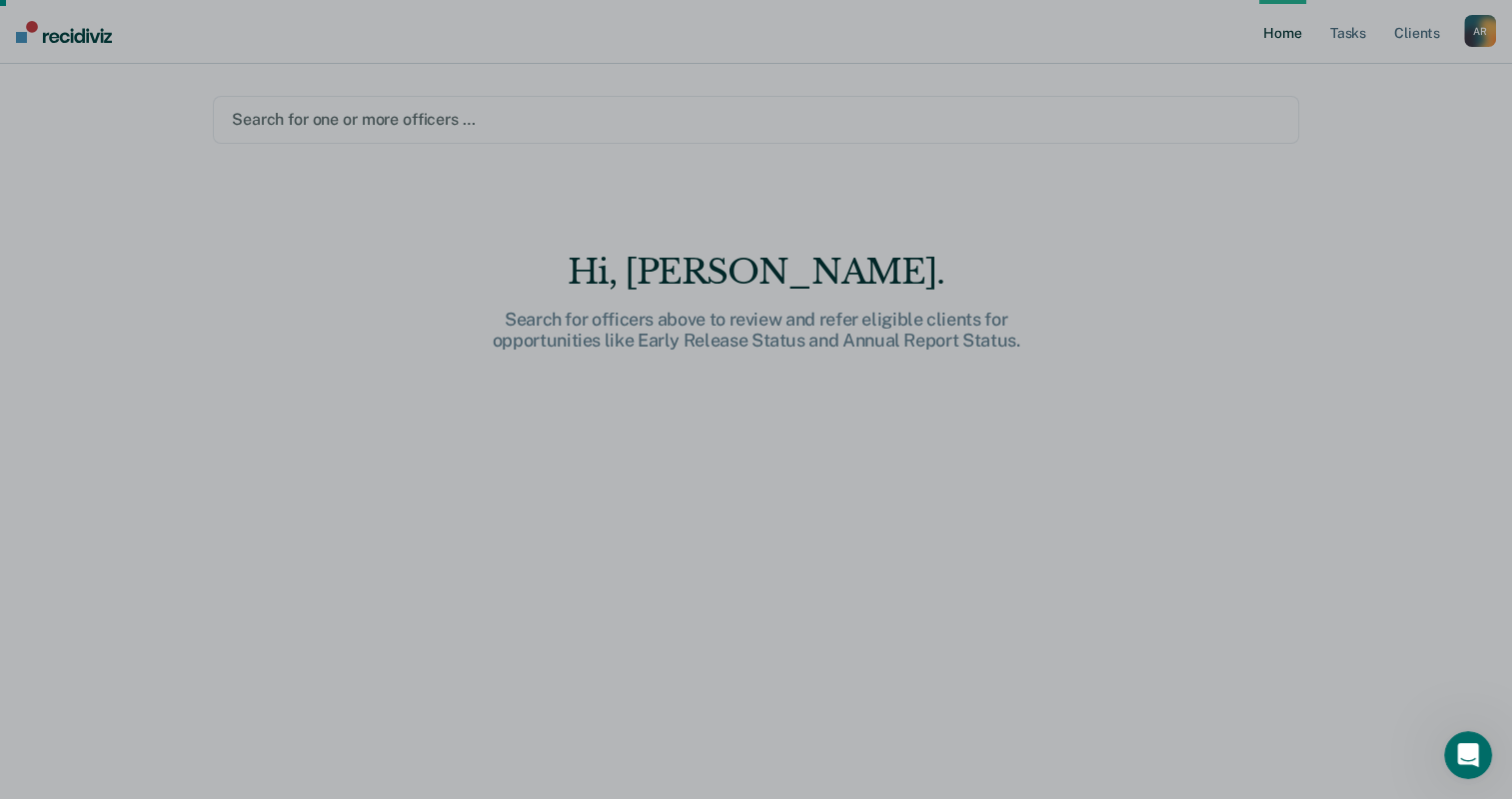 scroll, scrollTop: 0, scrollLeft: 0, axis: both 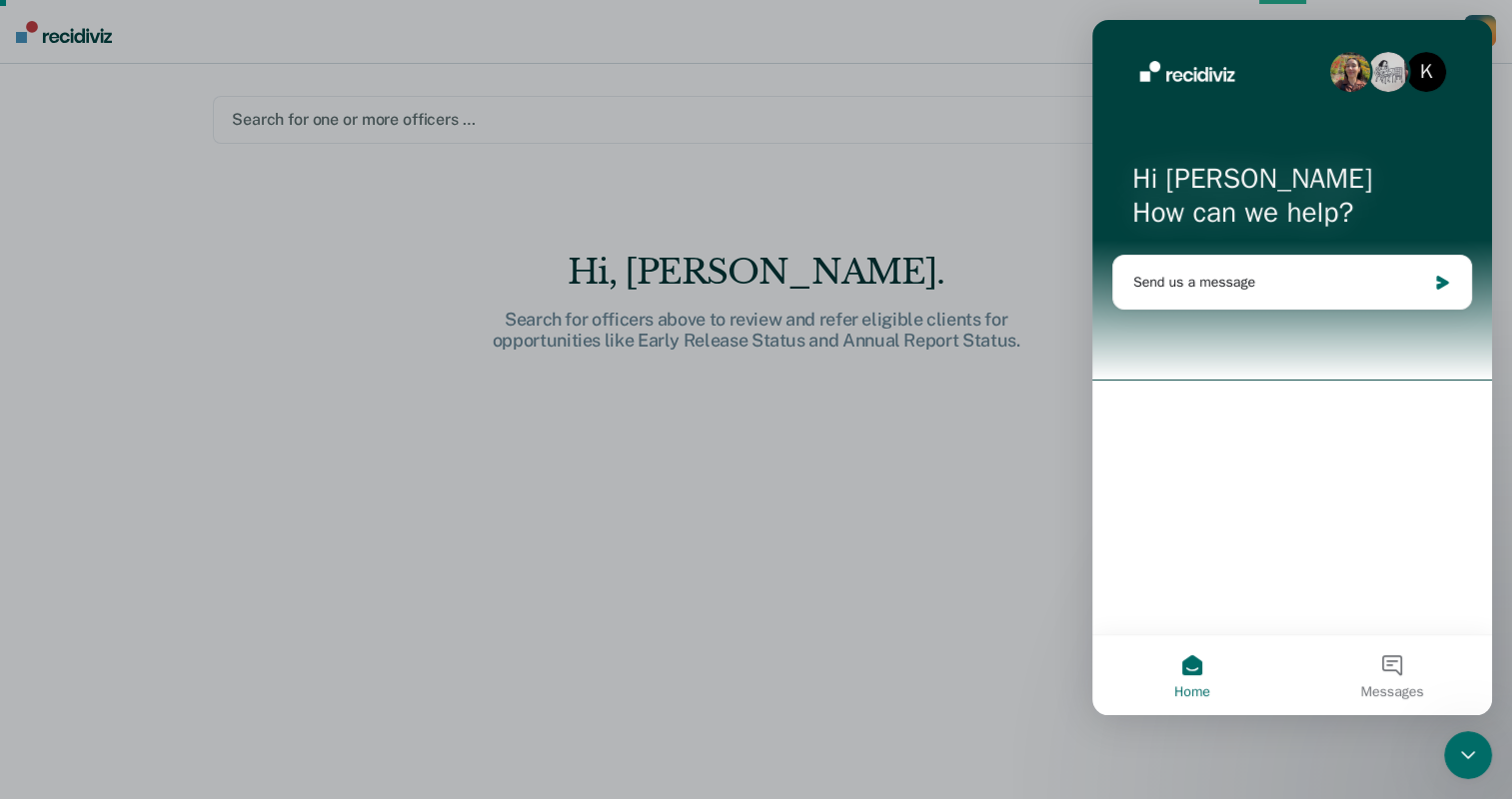 click 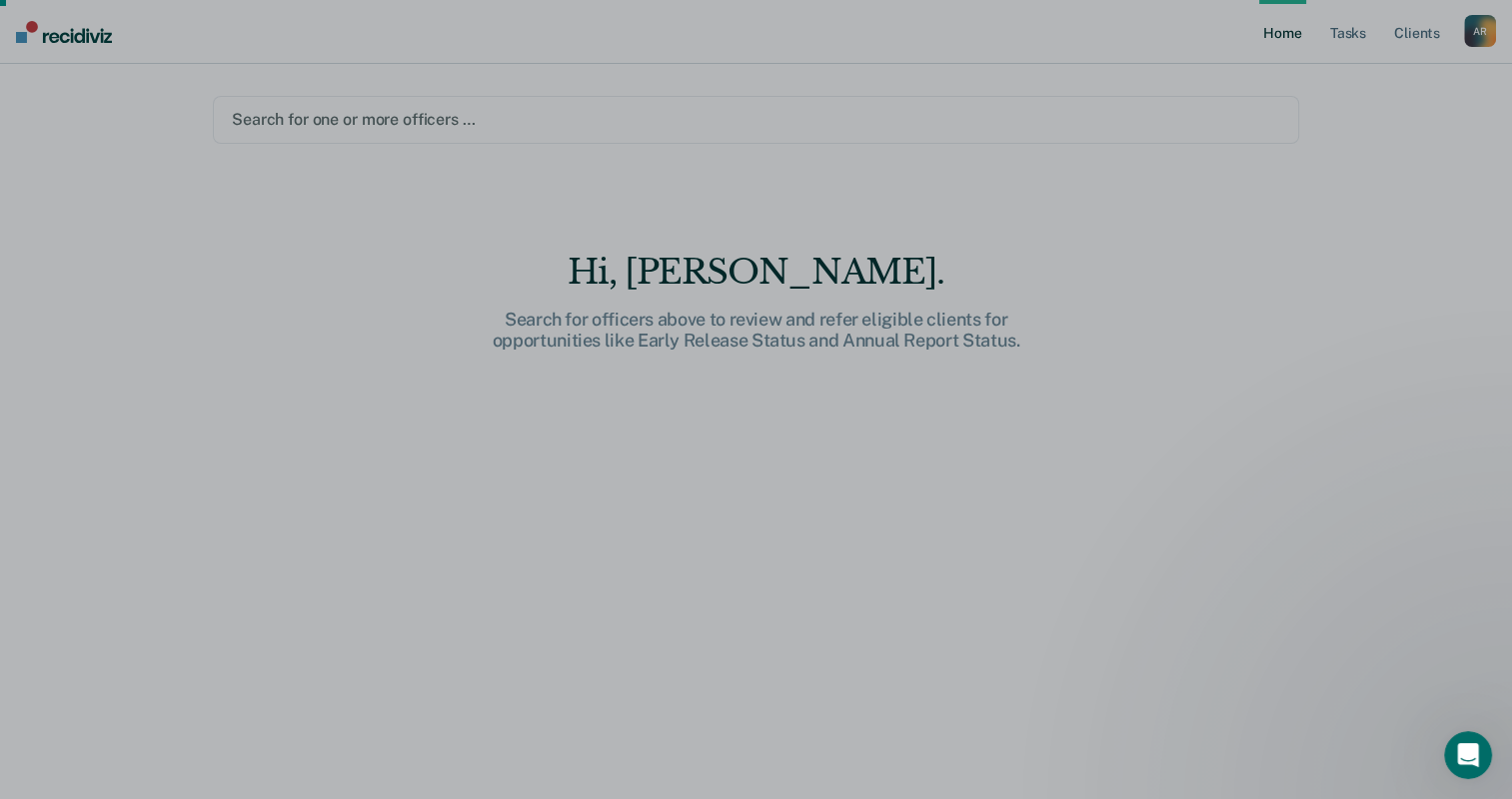 scroll, scrollTop: 0, scrollLeft: 0, axis: both 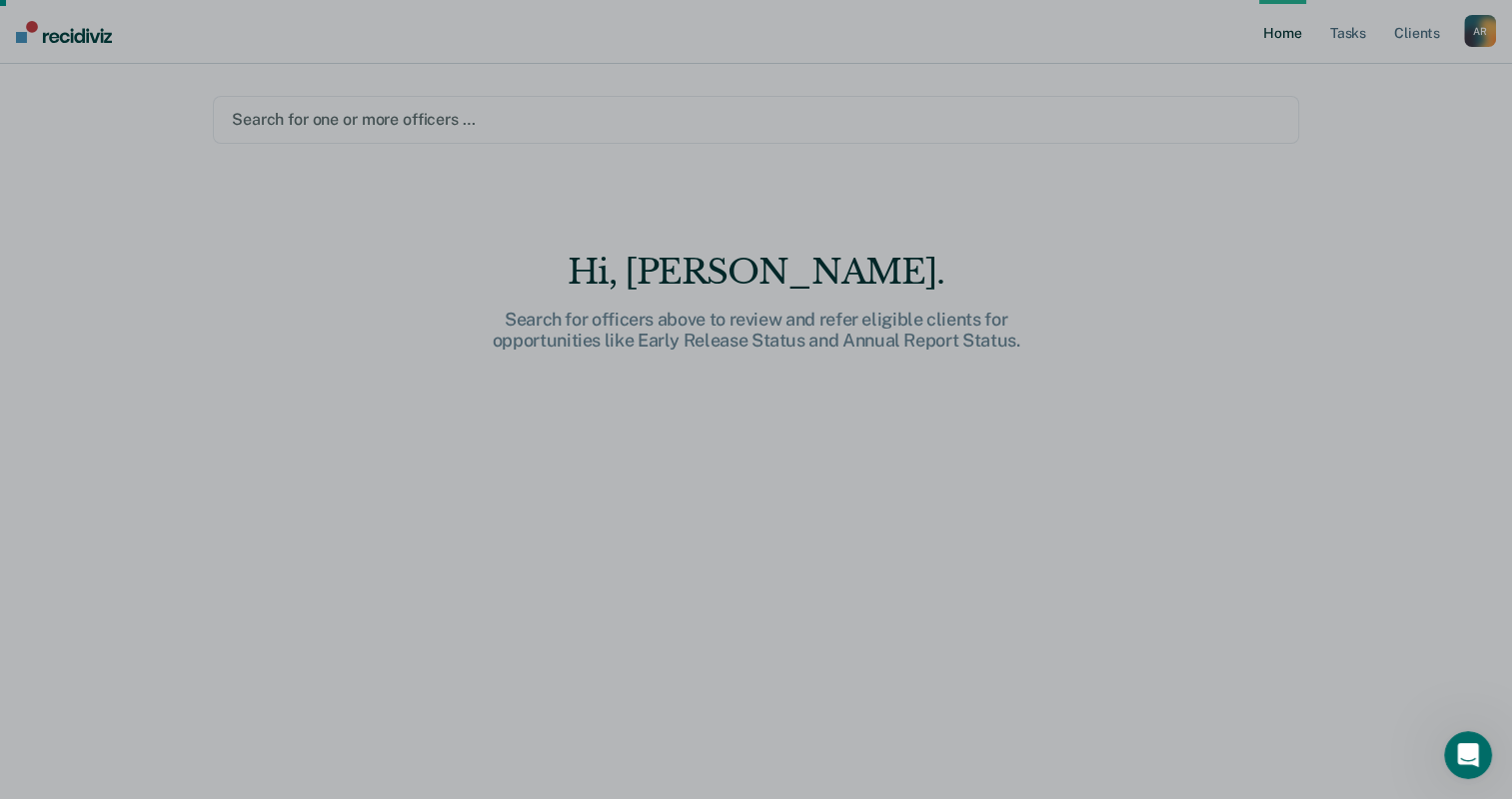 click at bounding box center (756, 400) 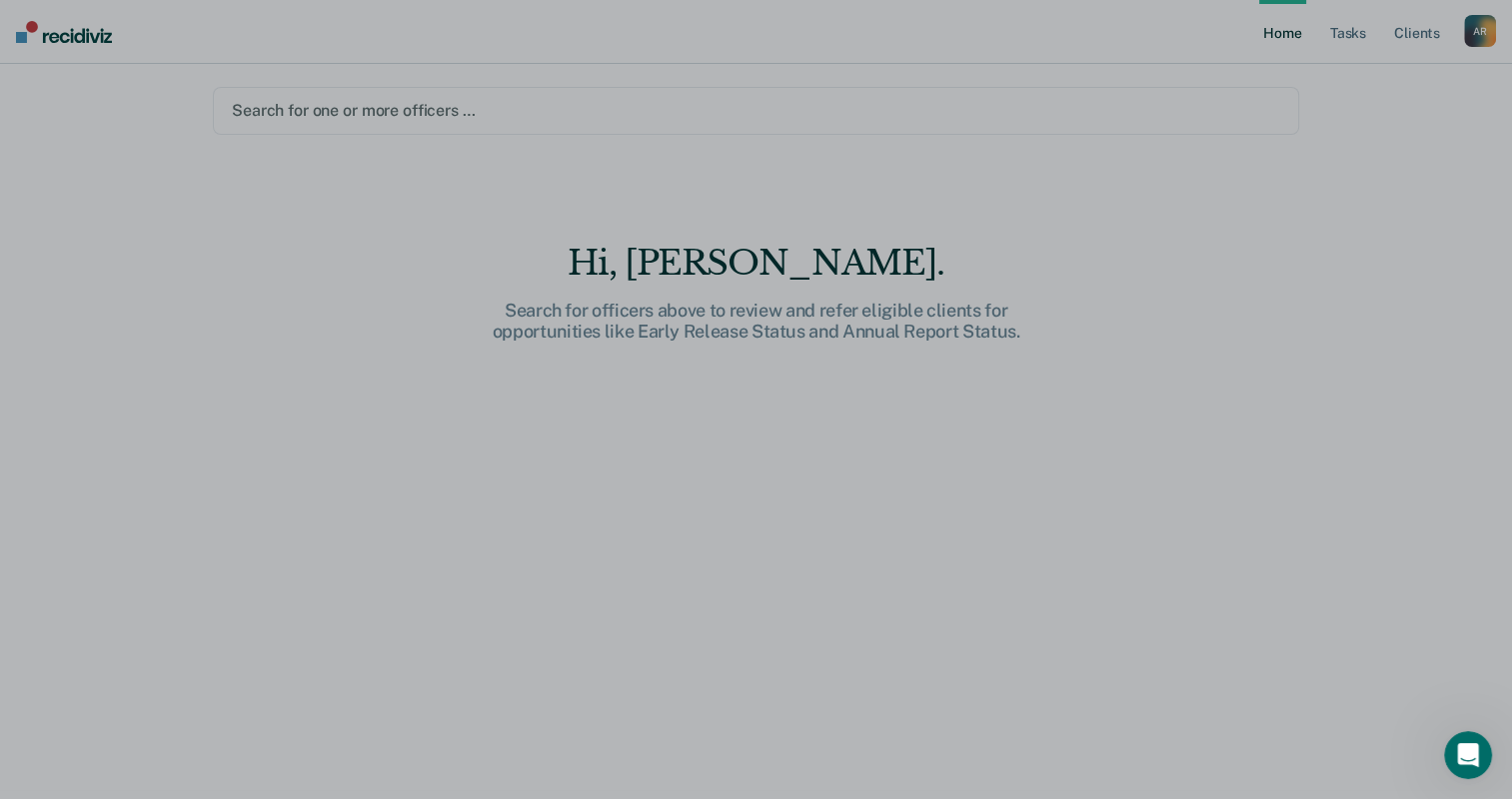 scroll, scrollTop: 0, scrollLeft: 0, axis: both 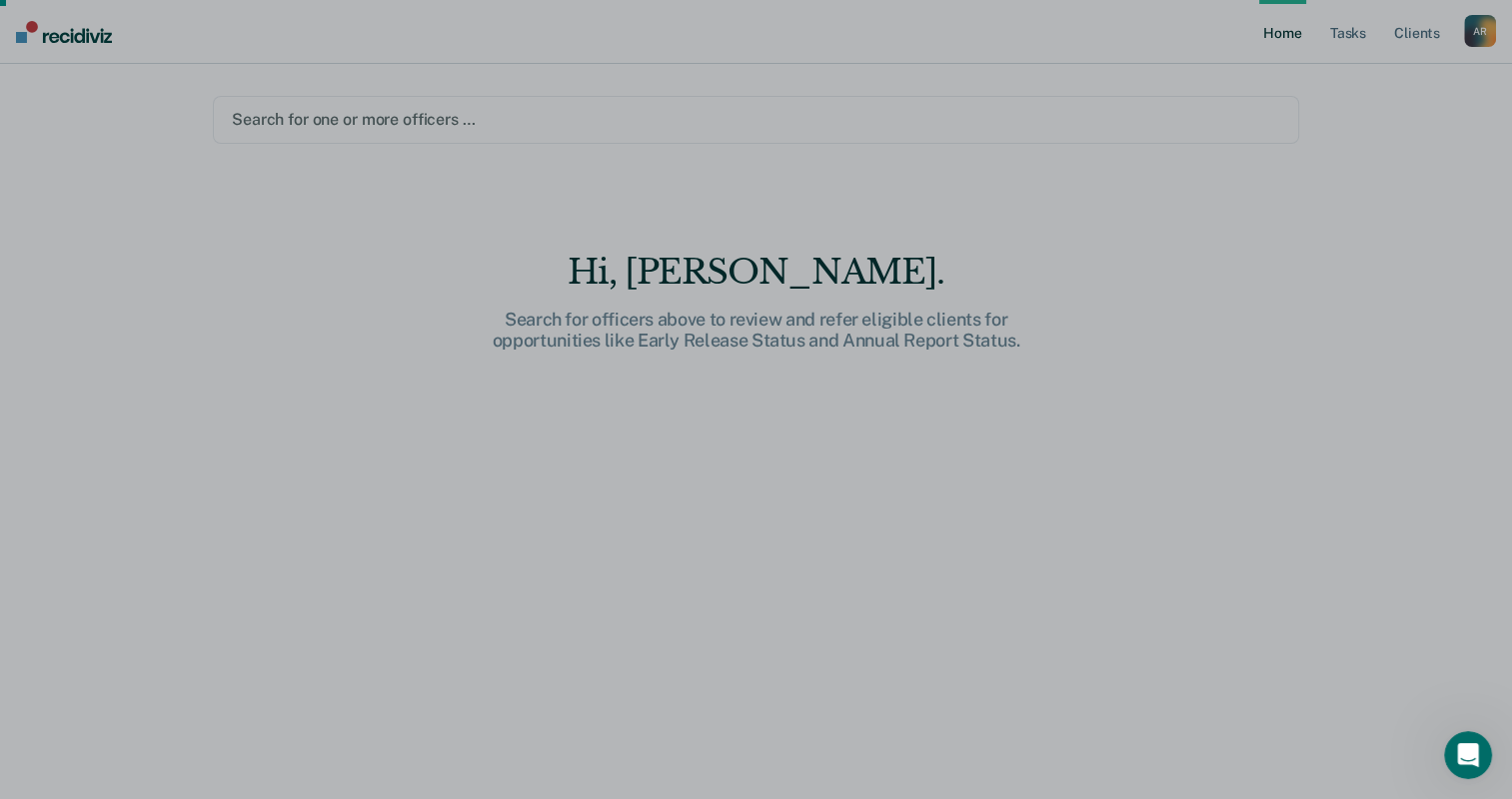 click at bounding box center (756, 400) 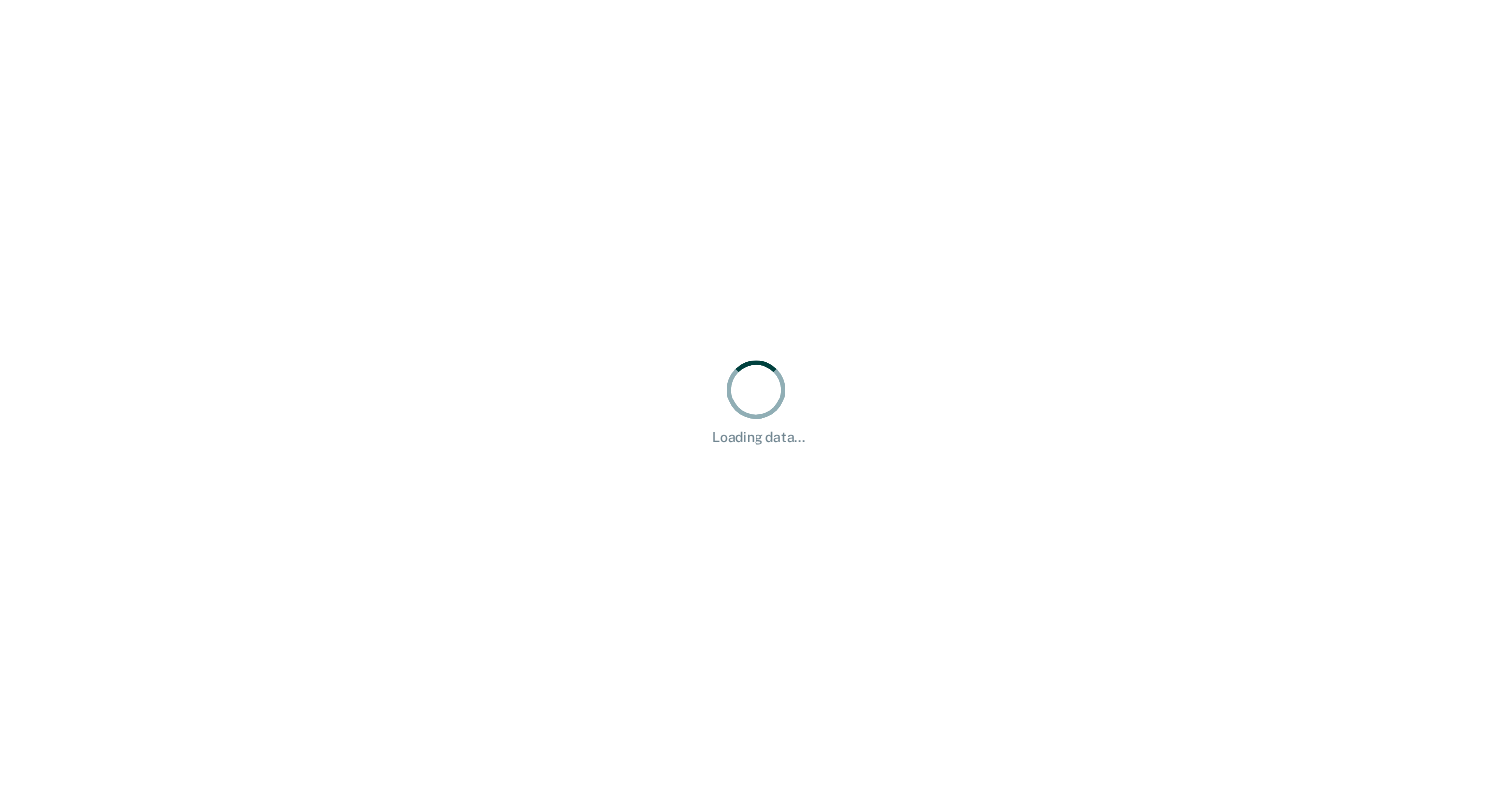 scroll, scrollTop: 0, scrollLeft: 0, axis: both 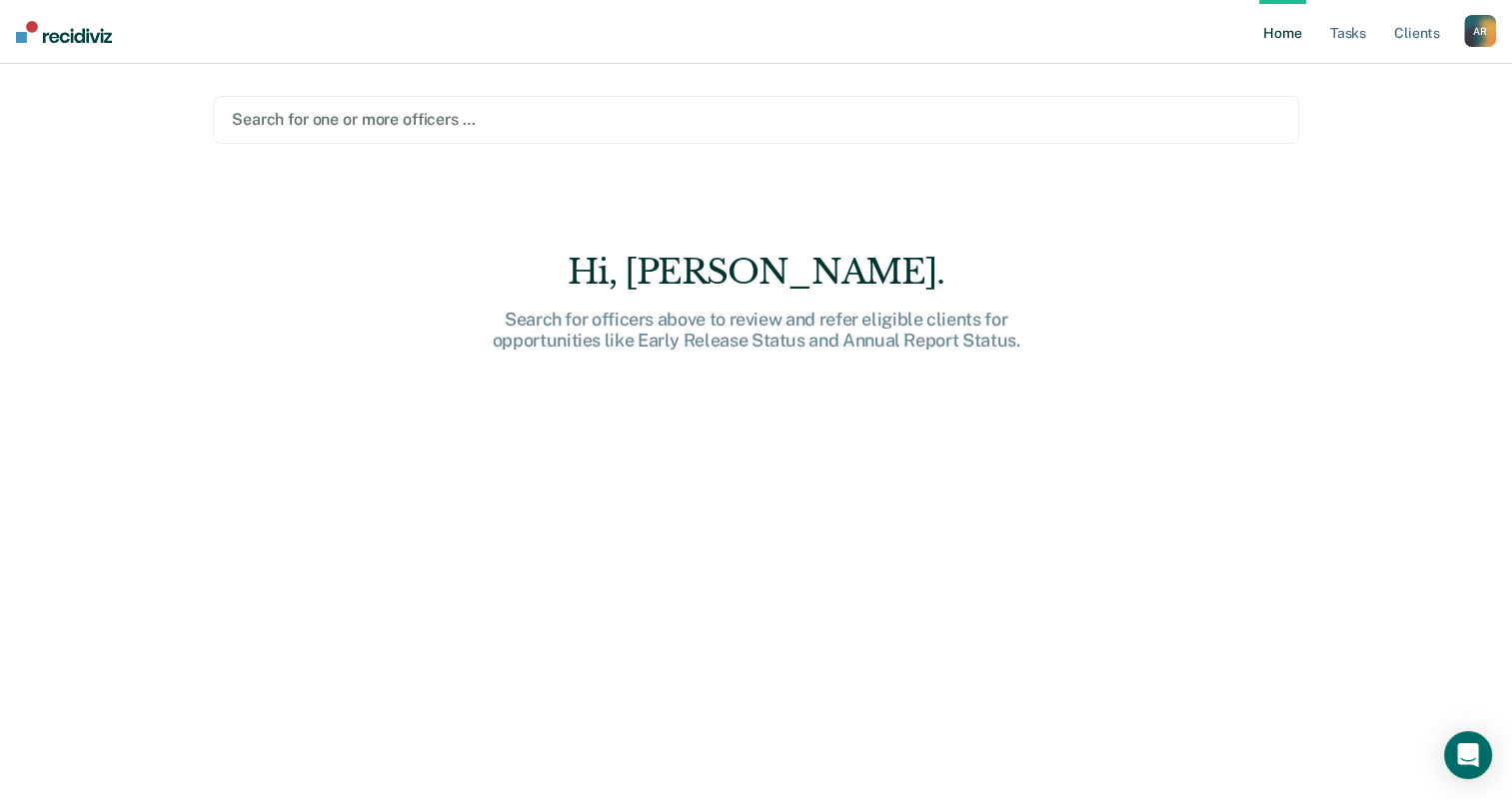 click at bounding box center (756, 119) 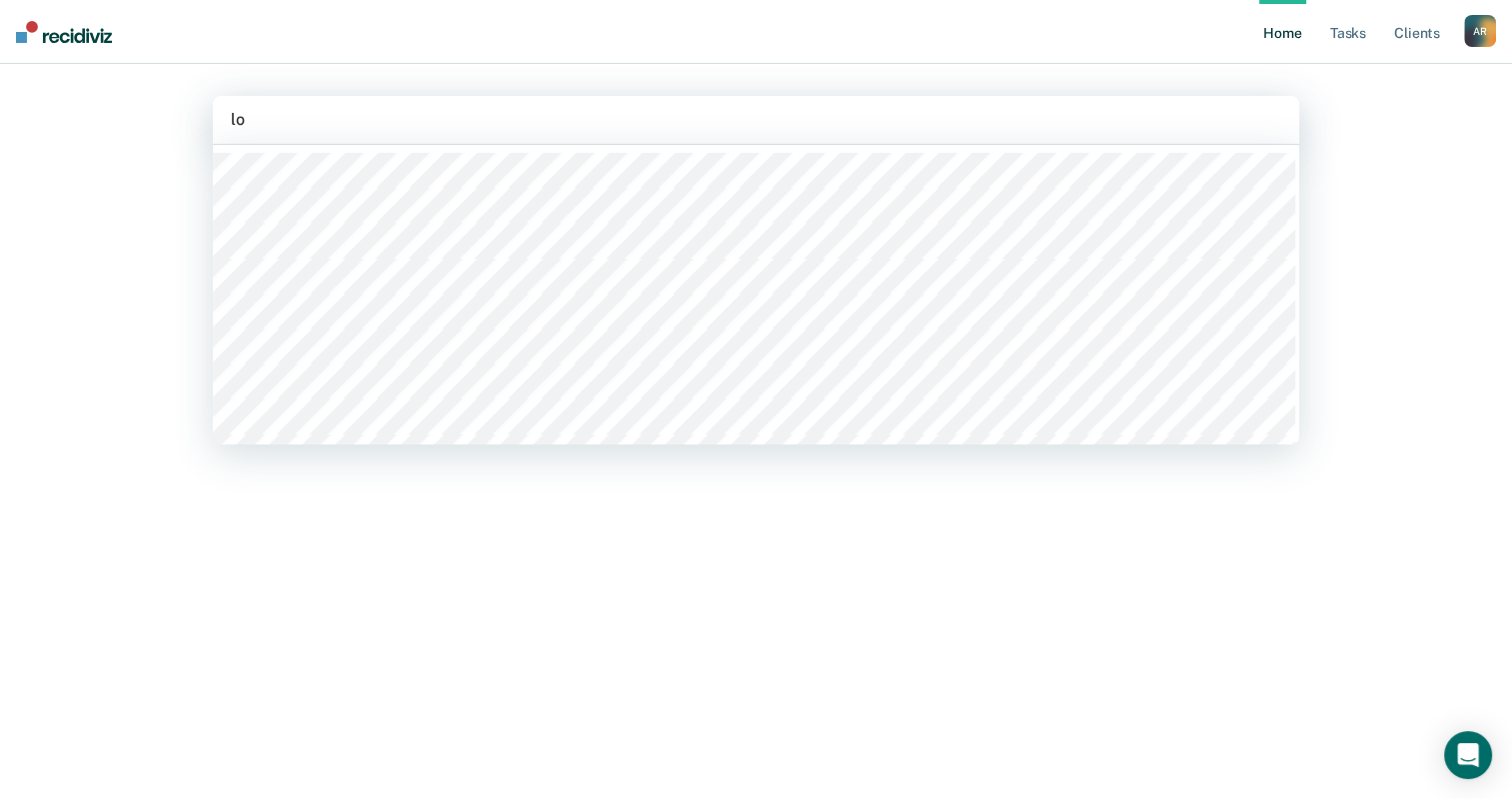 type on "lon" 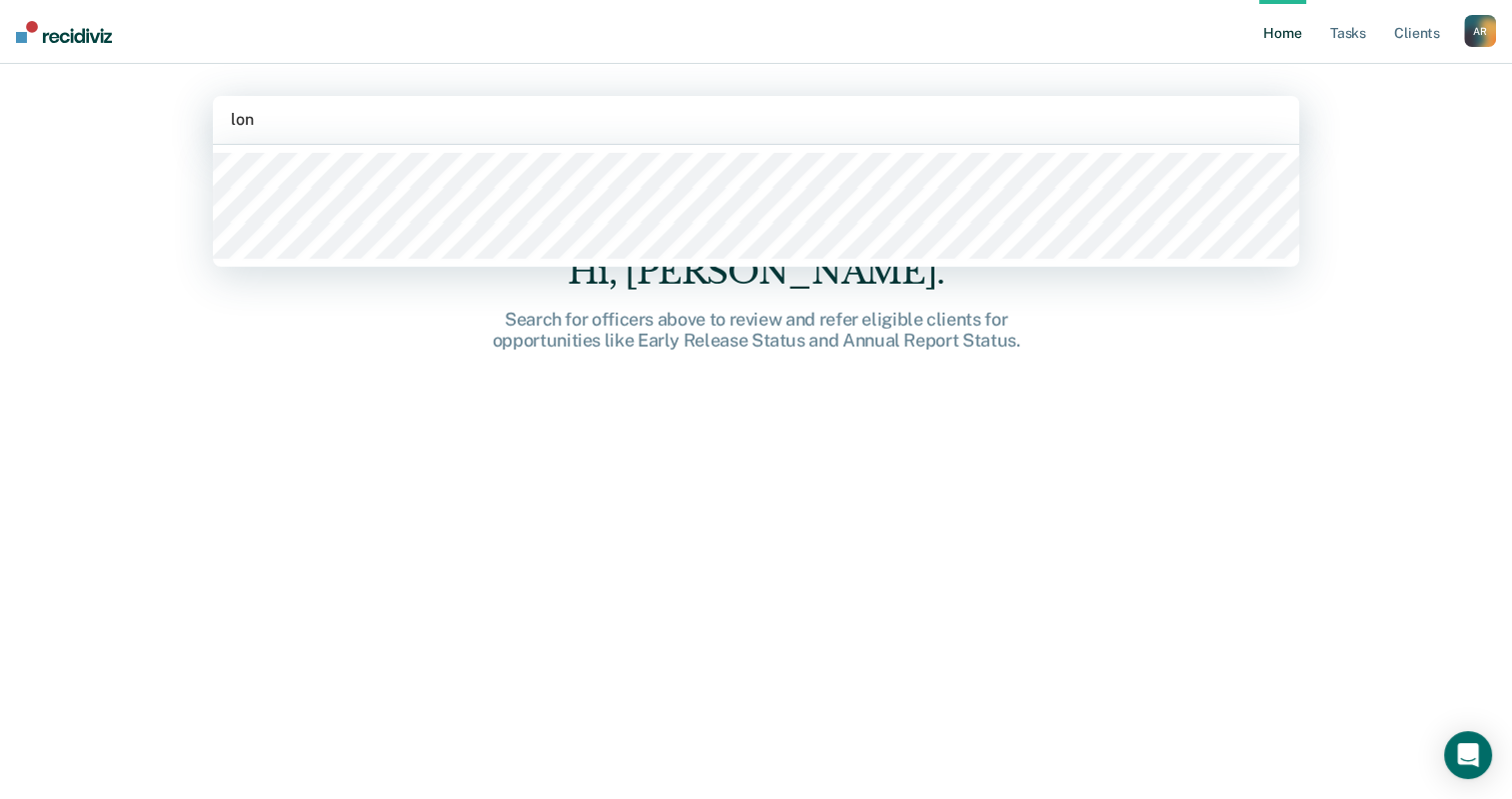 type 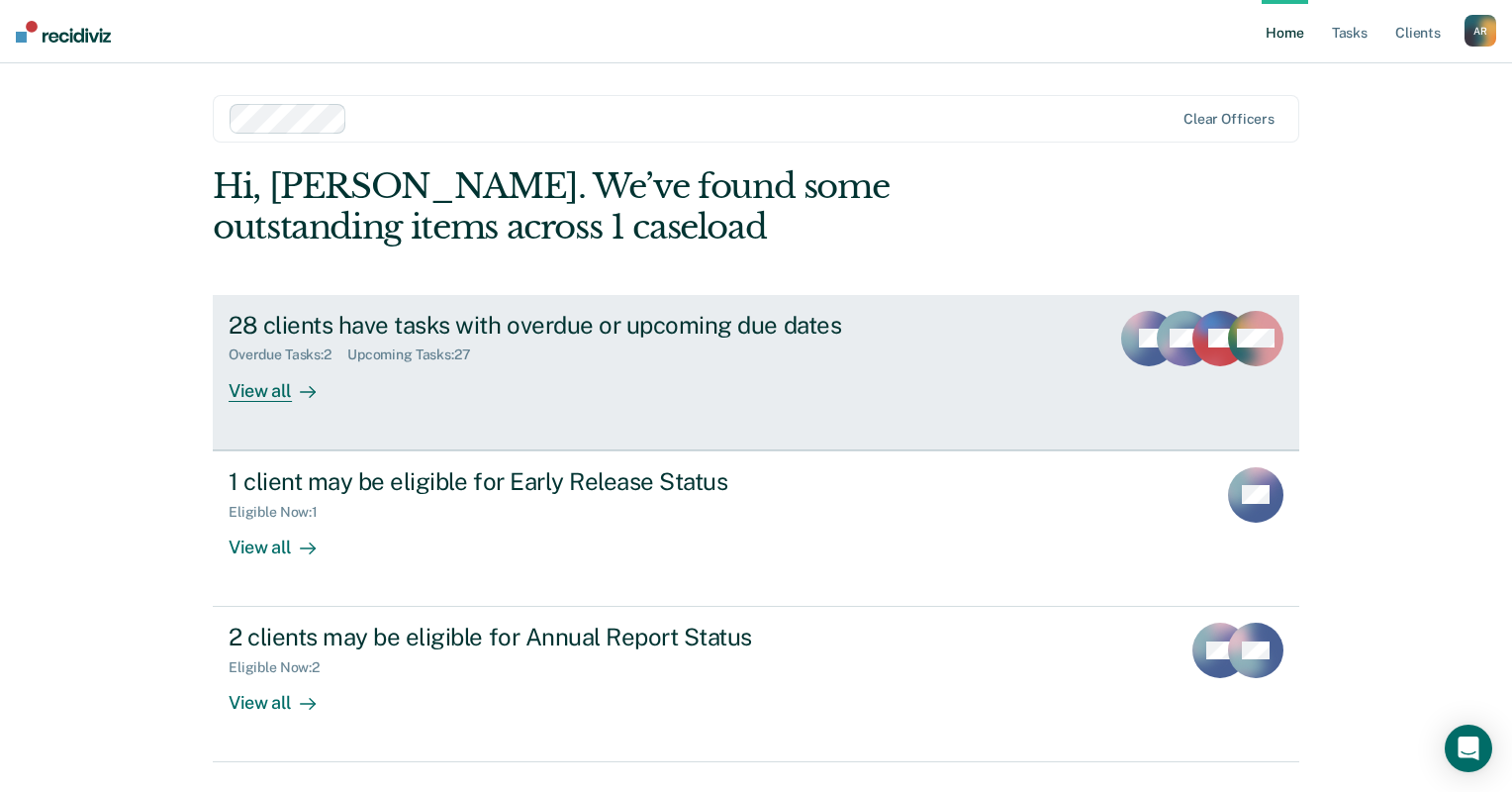click 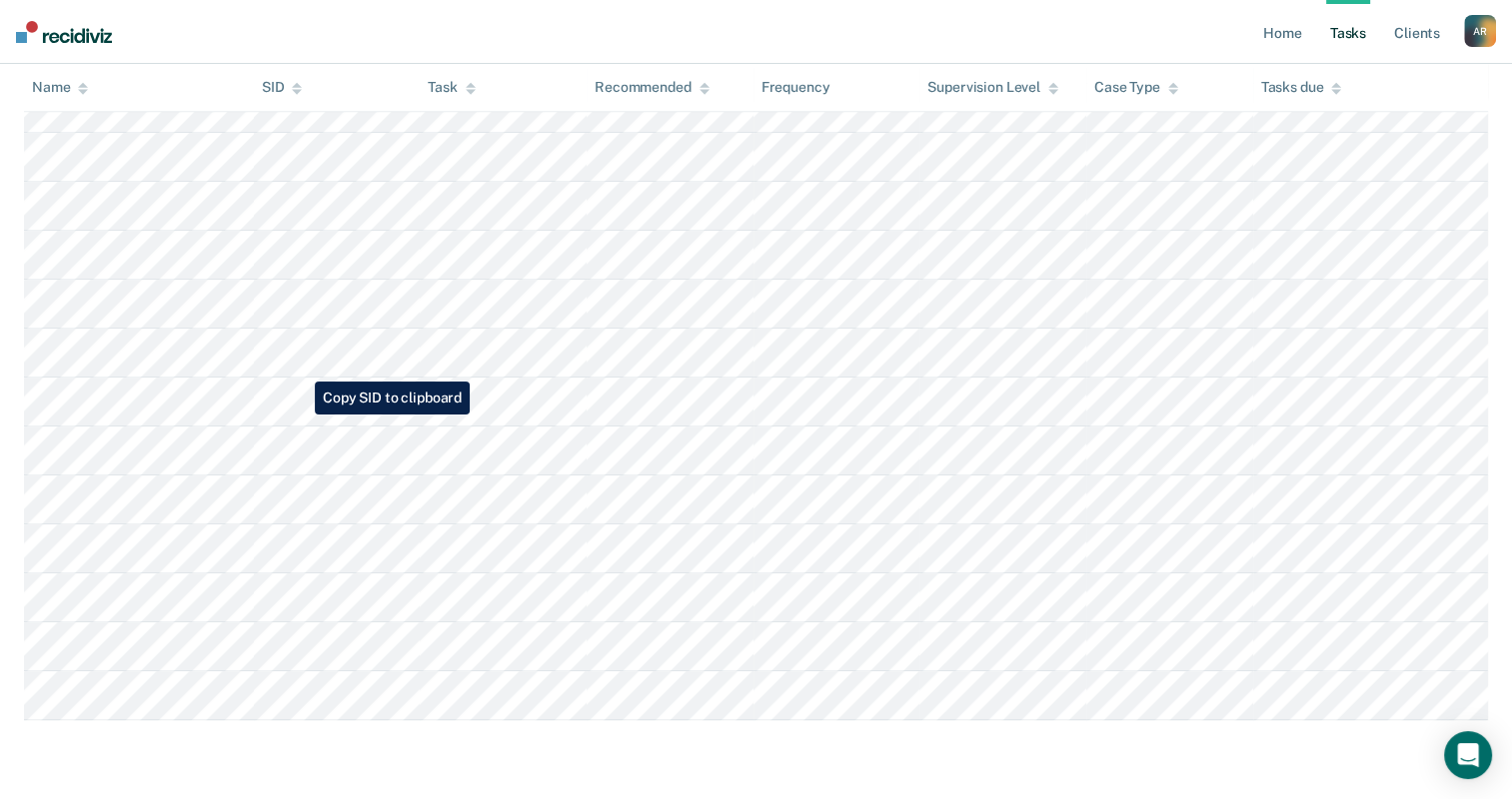 scroll, scrollTop: 1050, scrollLeft: 0, axis: vertical 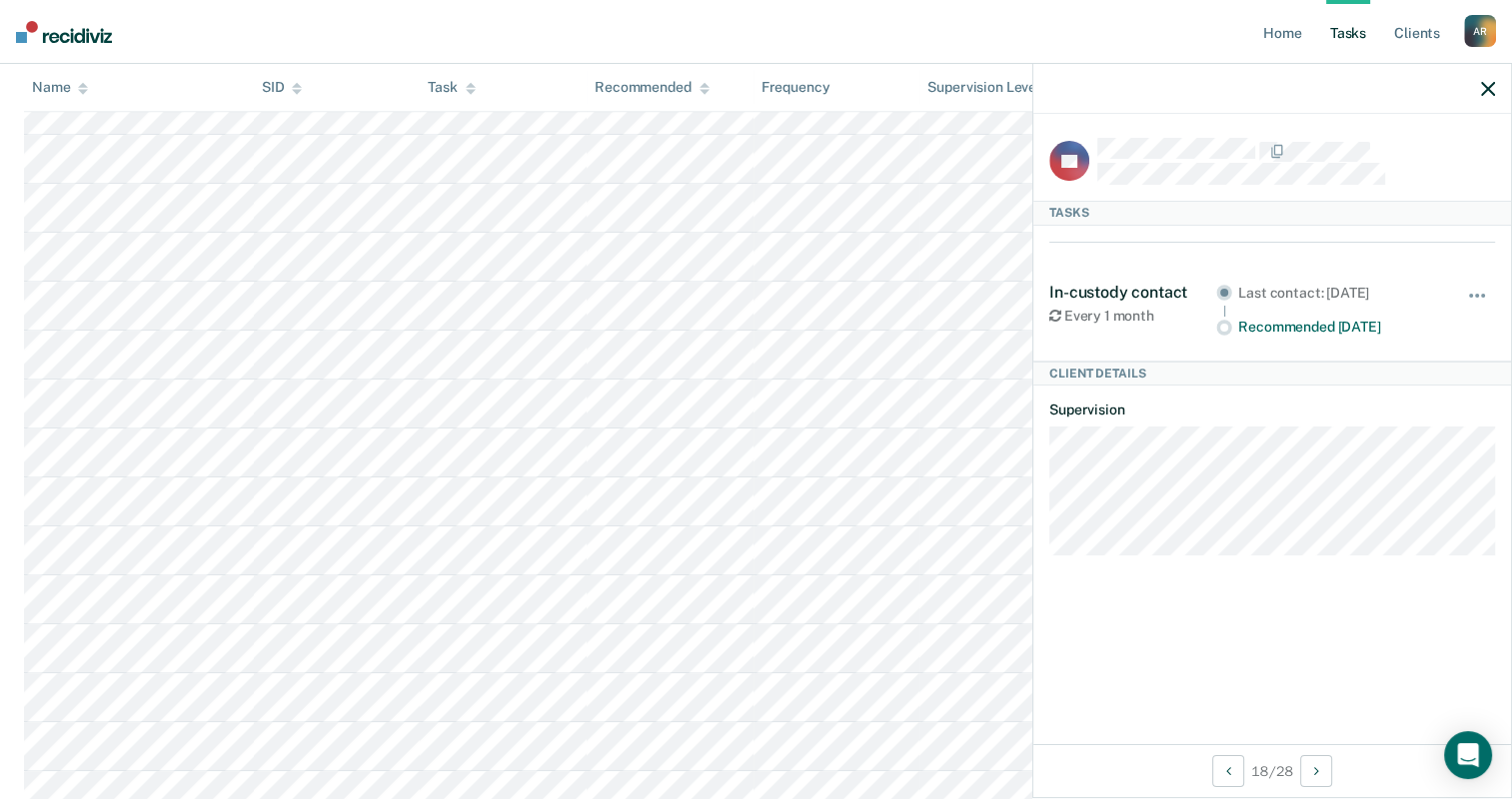 click 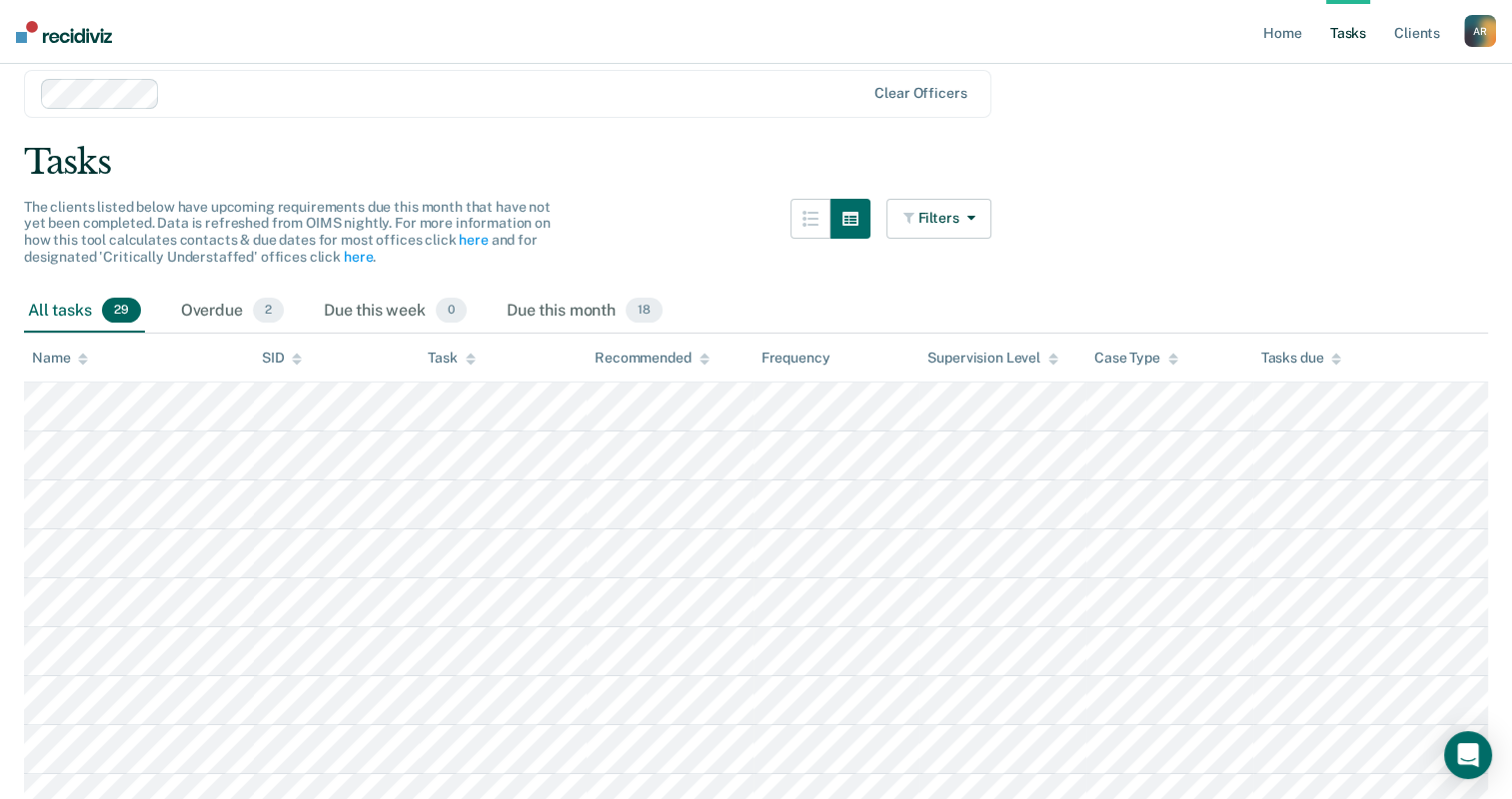 scroll, scrollTop: 0, scrollLeft: 0, axis: both 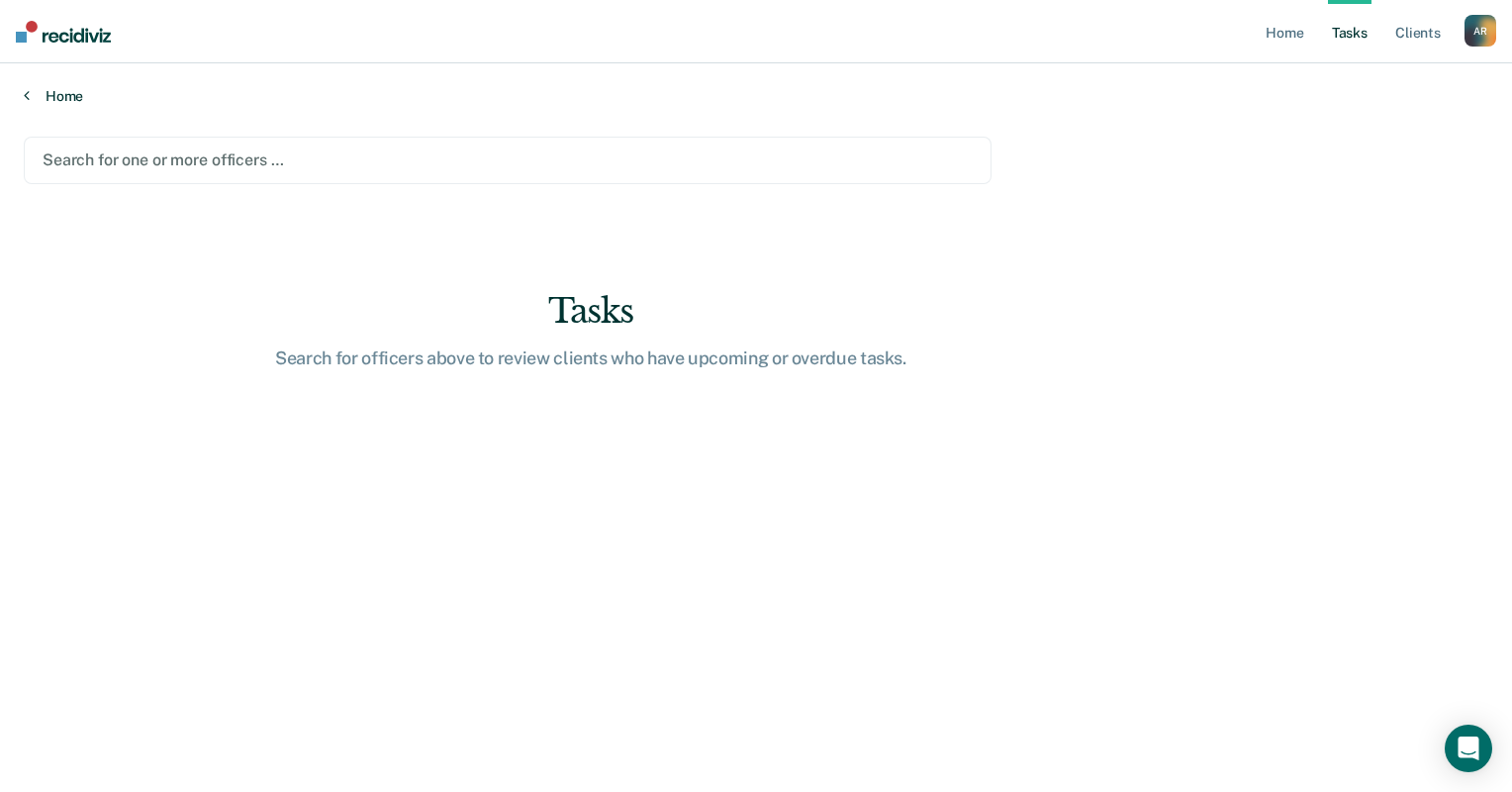 click on "Home" at bounding box center (756, 96) 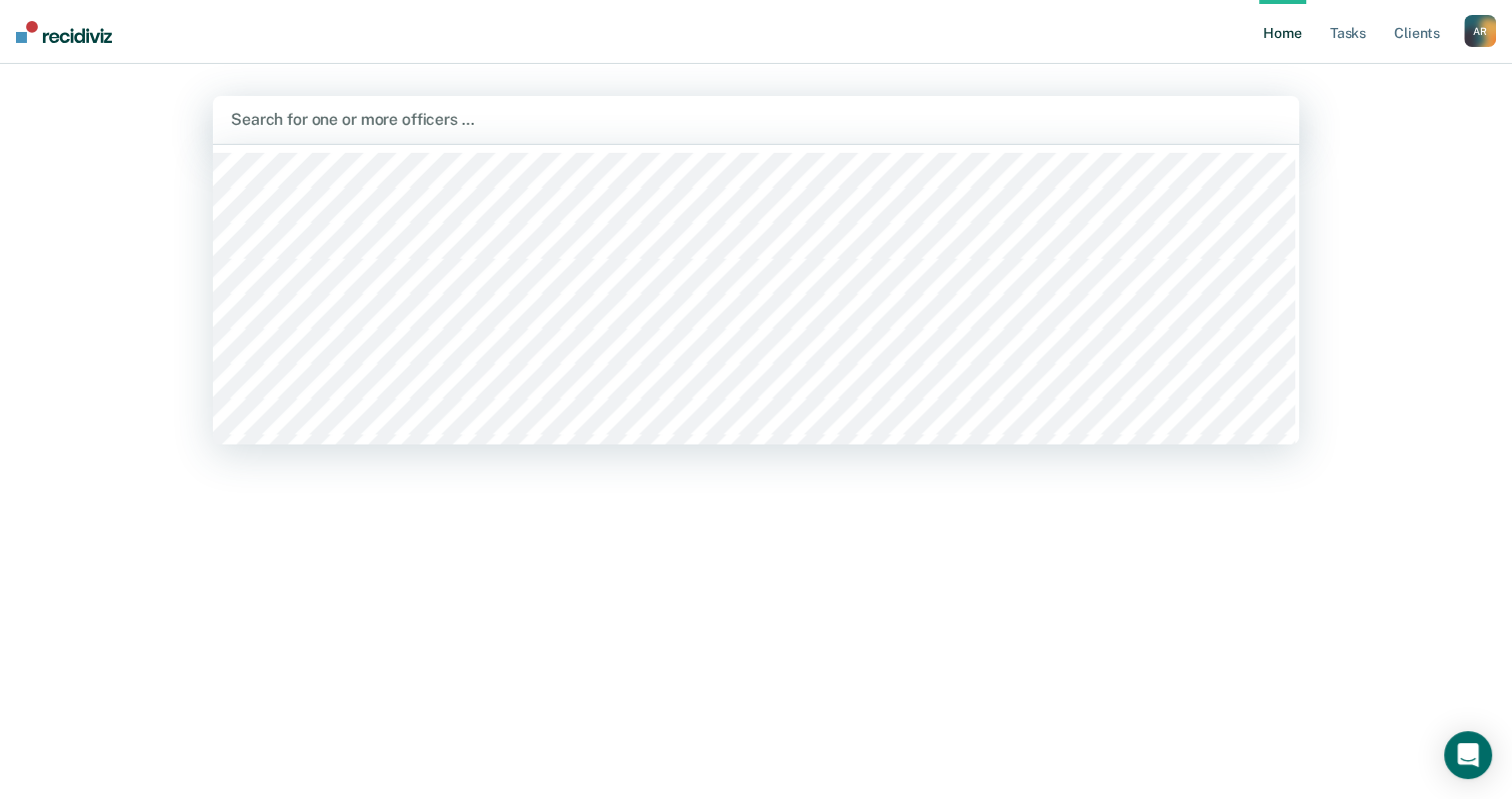 click at bounding box center (756, 119) 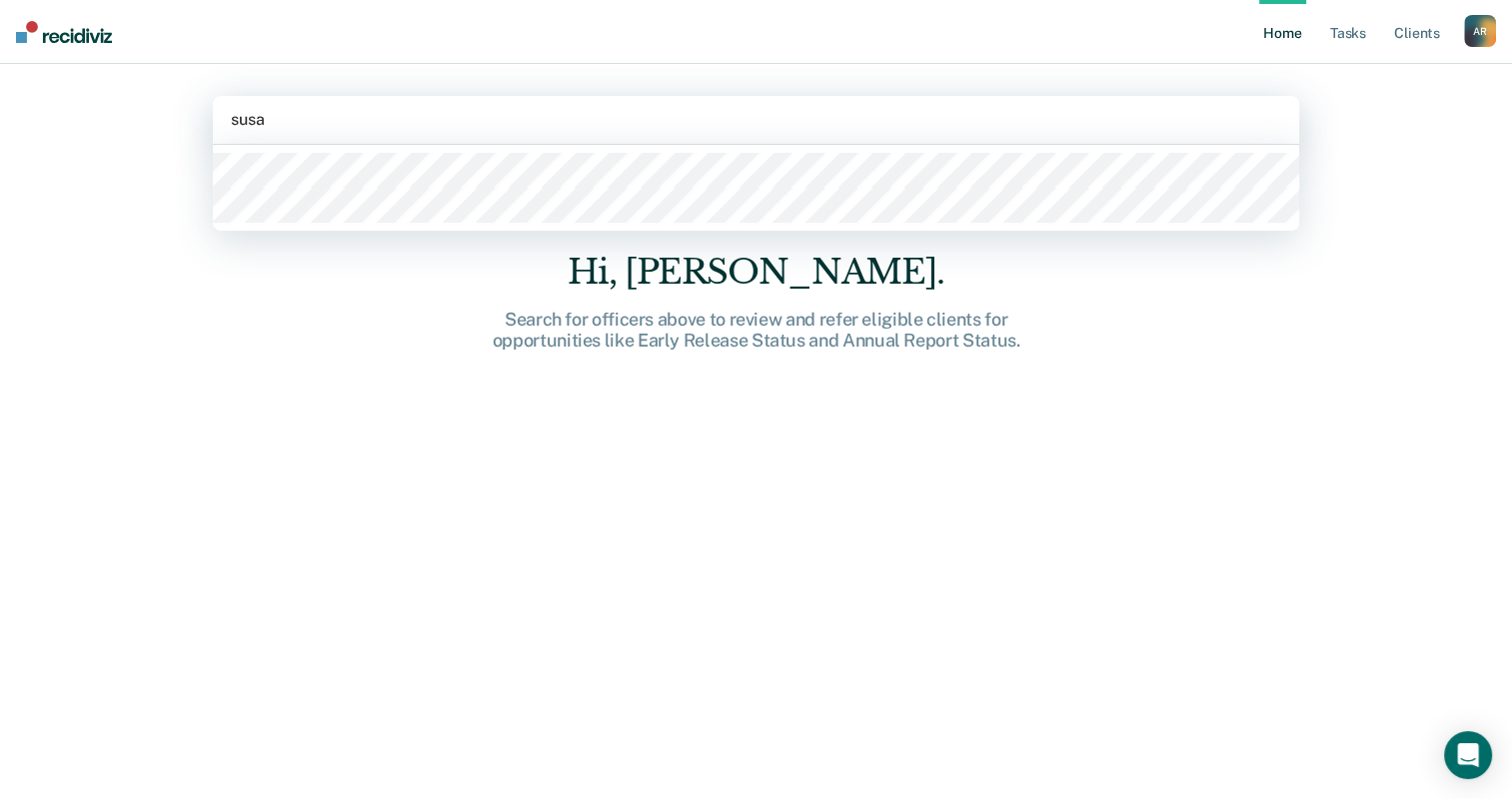 type on "susan" 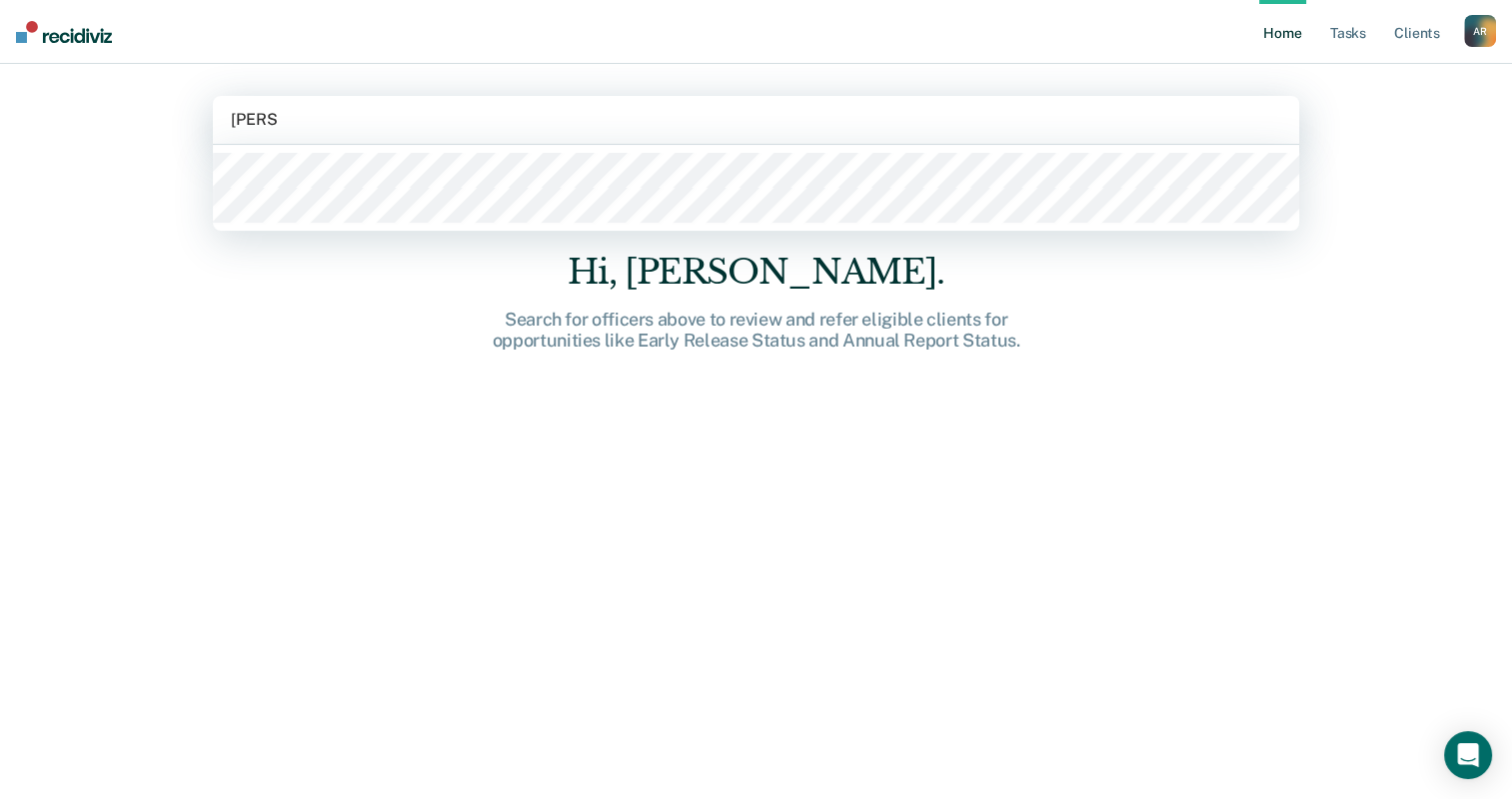 type 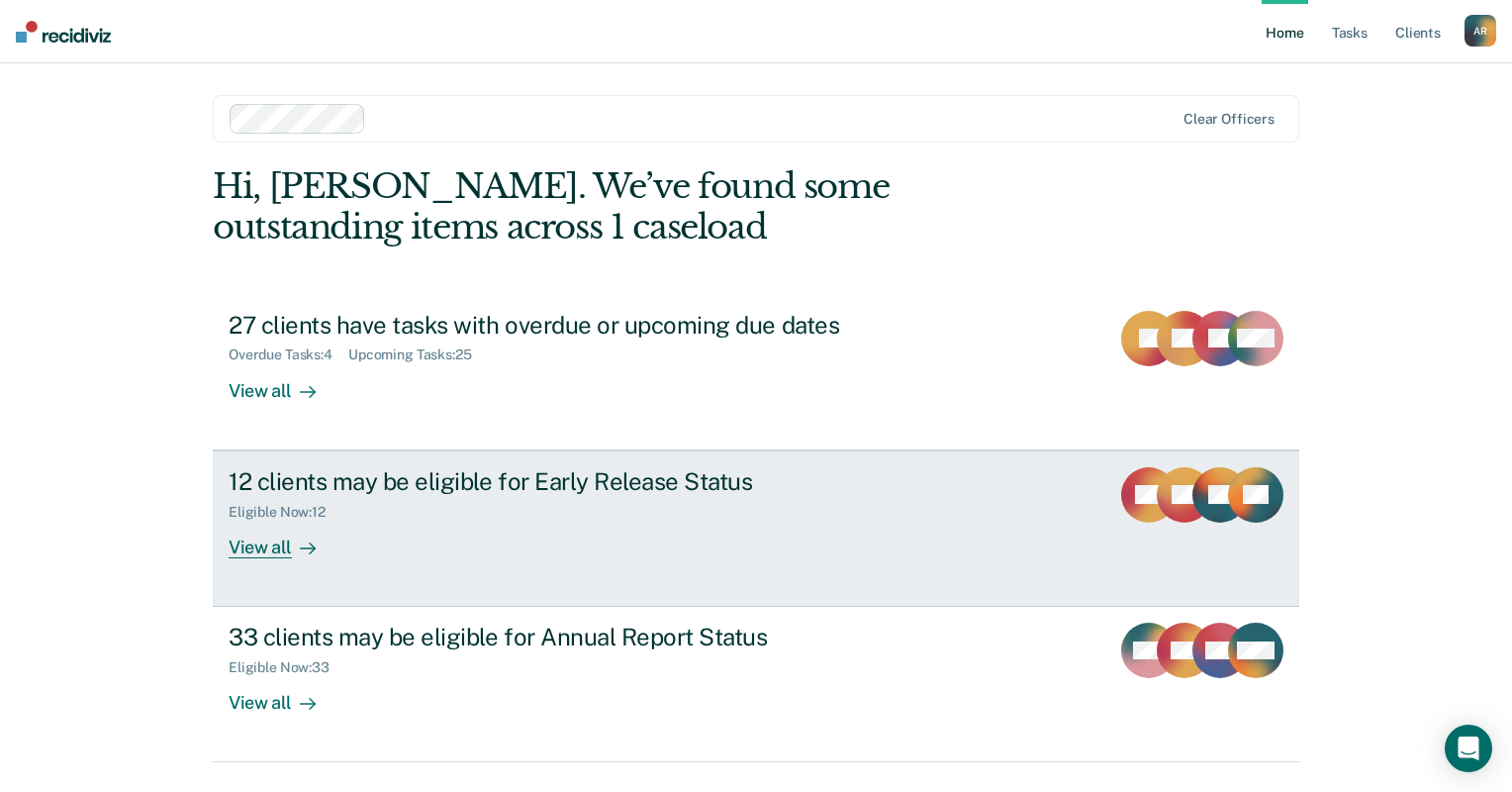click on "View all" at bounding box center [284, 539] 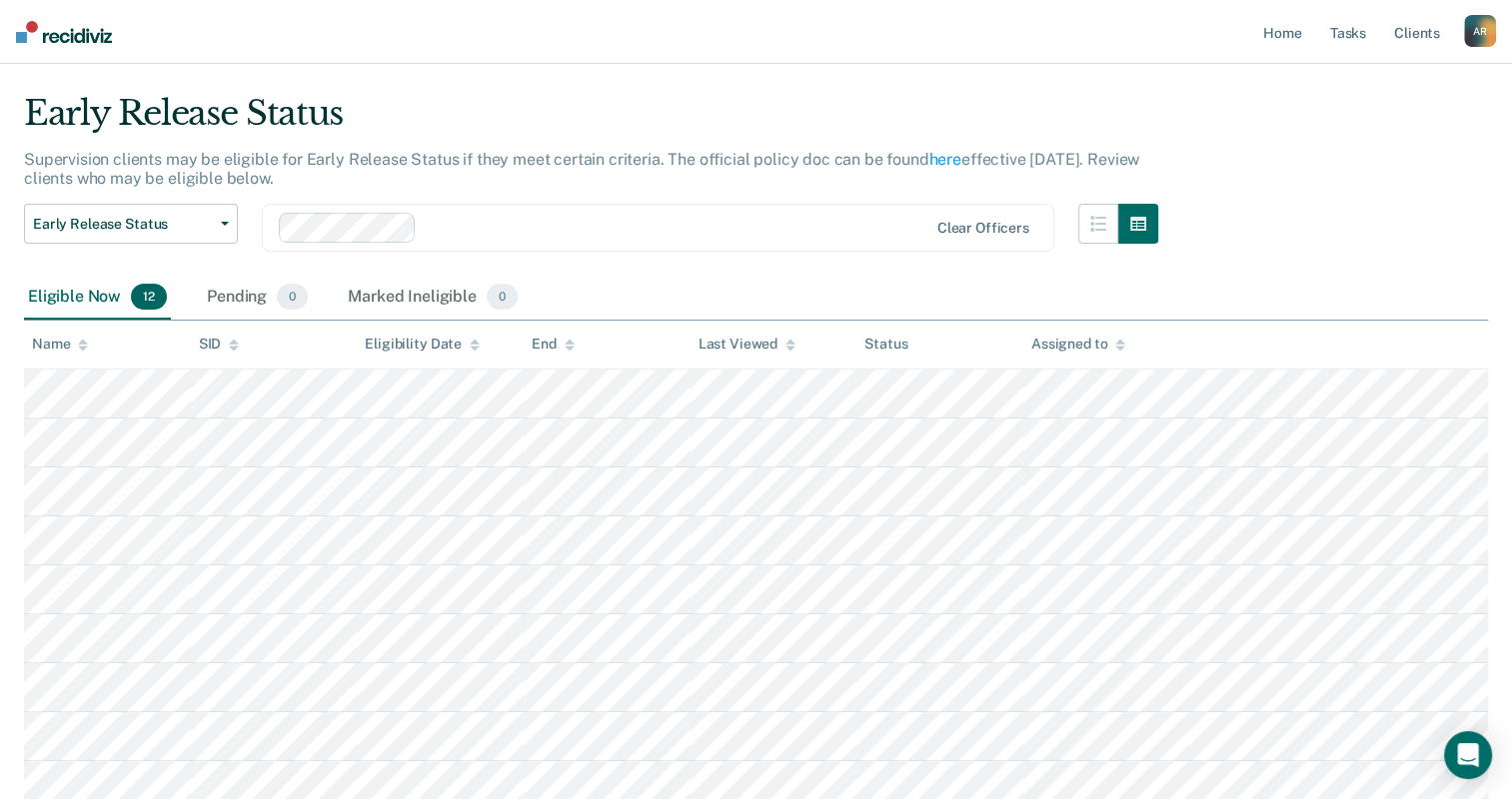 scroll, scrollTop: 44, scrollLeft: 0, axis: vertical 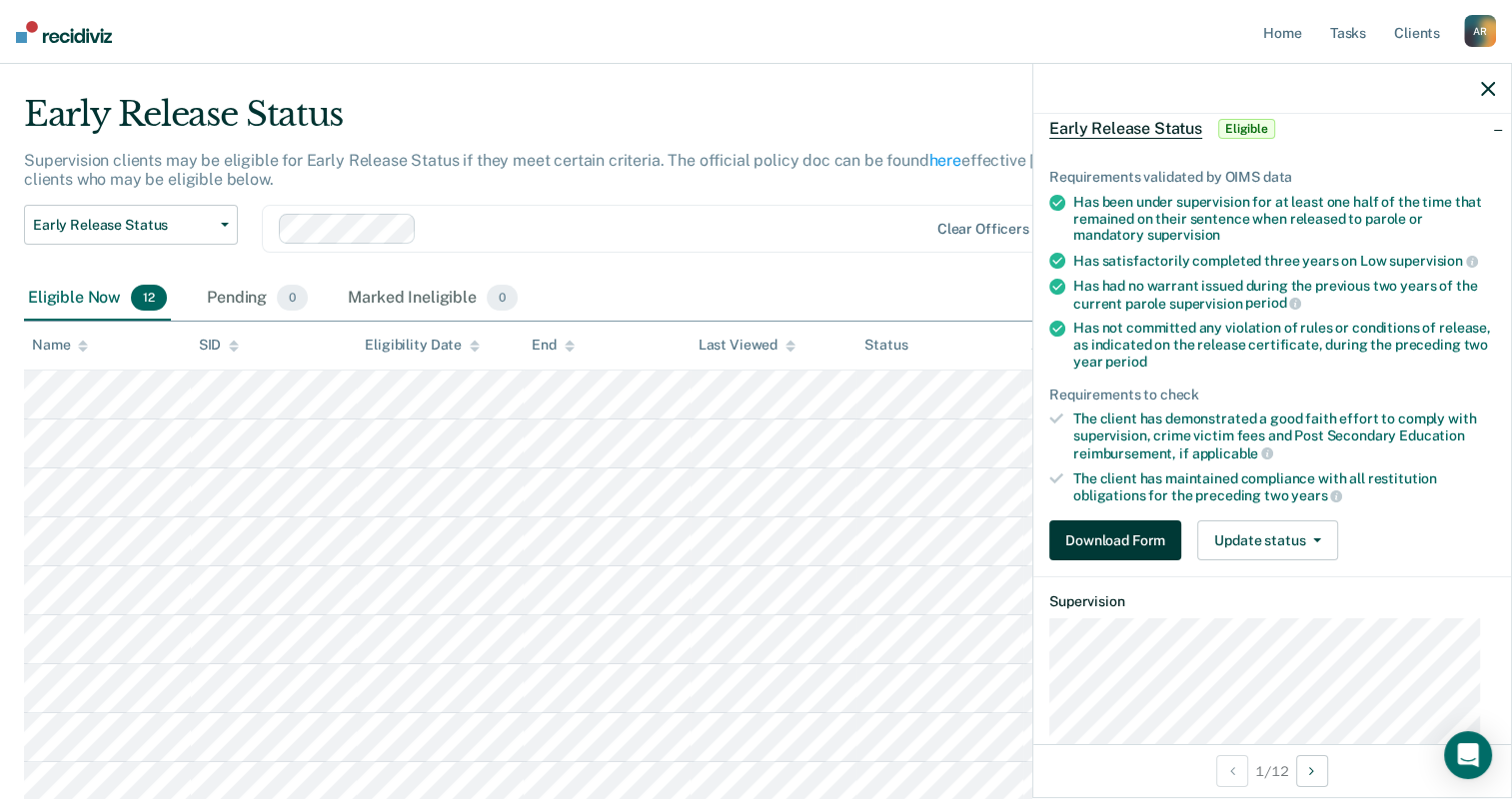 click on "Download Form" at bounding box center [1115, 540] 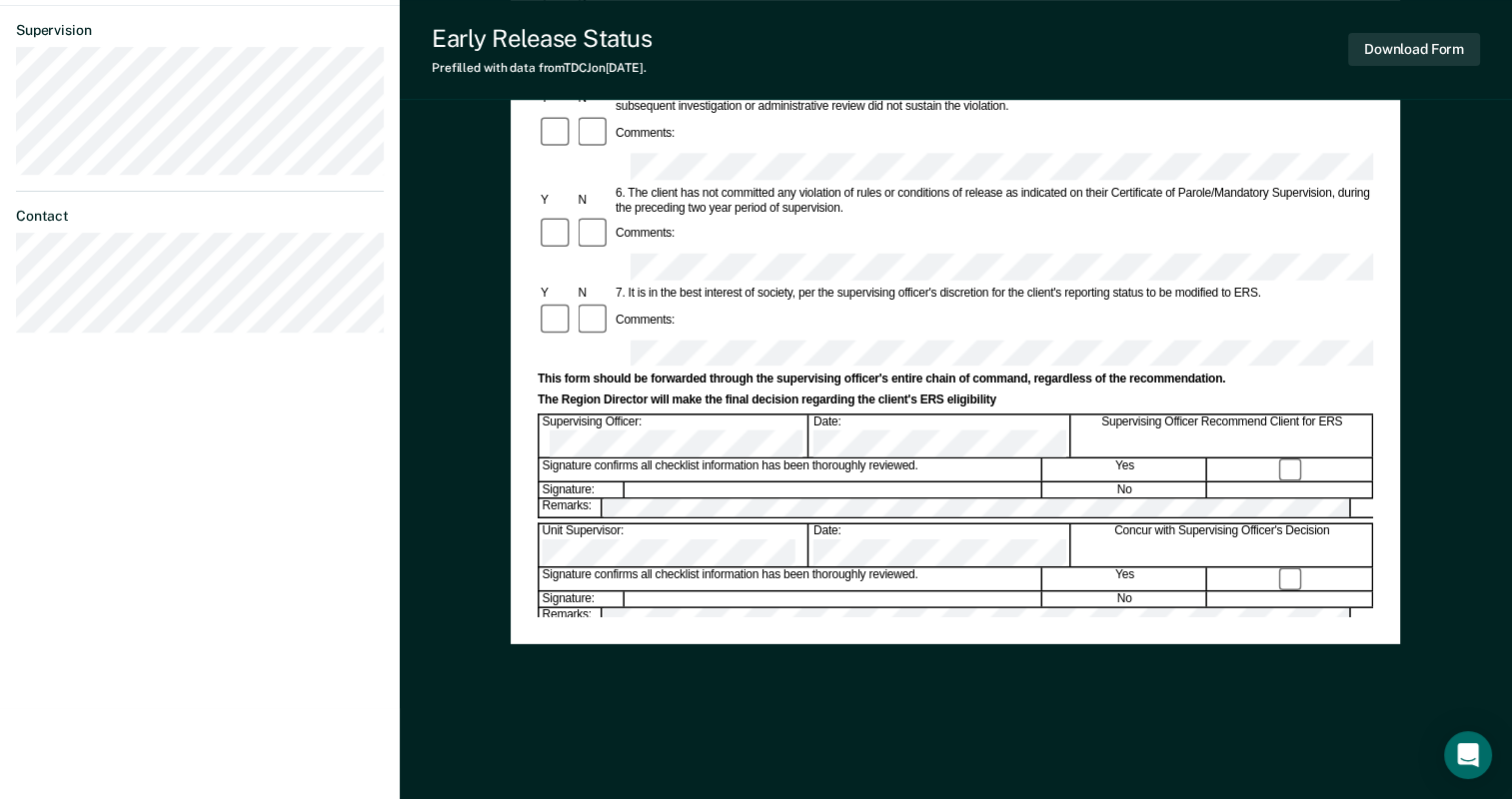 scroll, scrollTop: 580, scrollLeft: 0, axis: vertical 